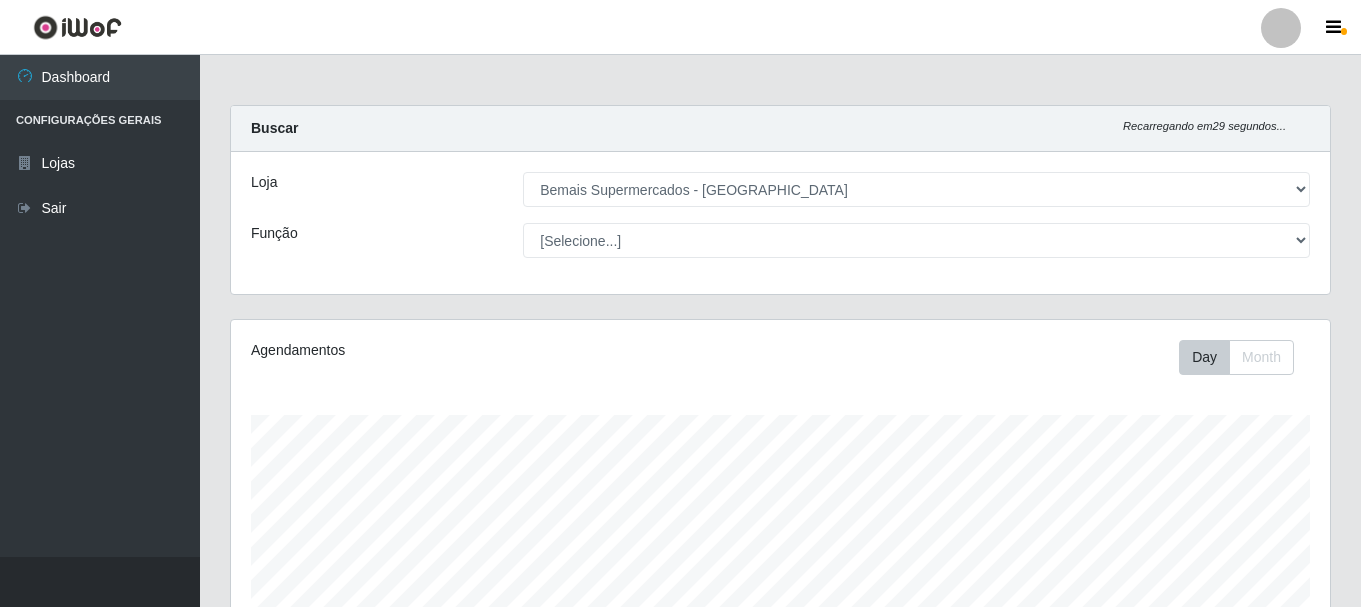 select on "249" 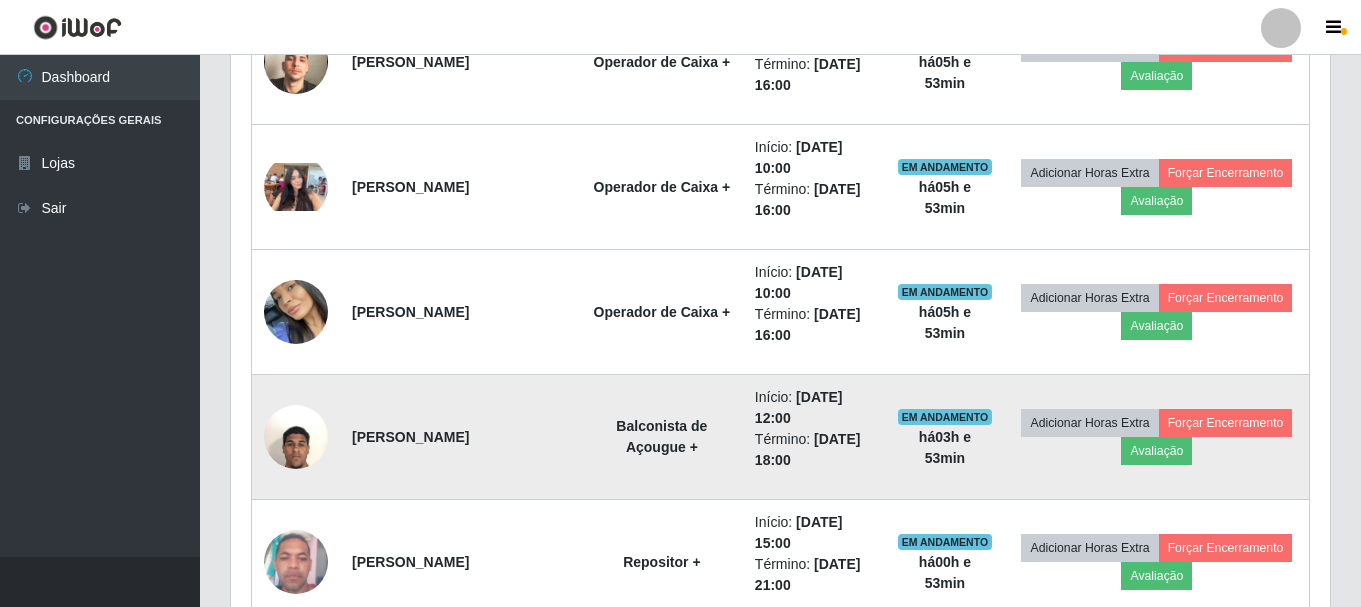 scroll, scrollTop: 999585, scrollLeft: 998901, axis: both 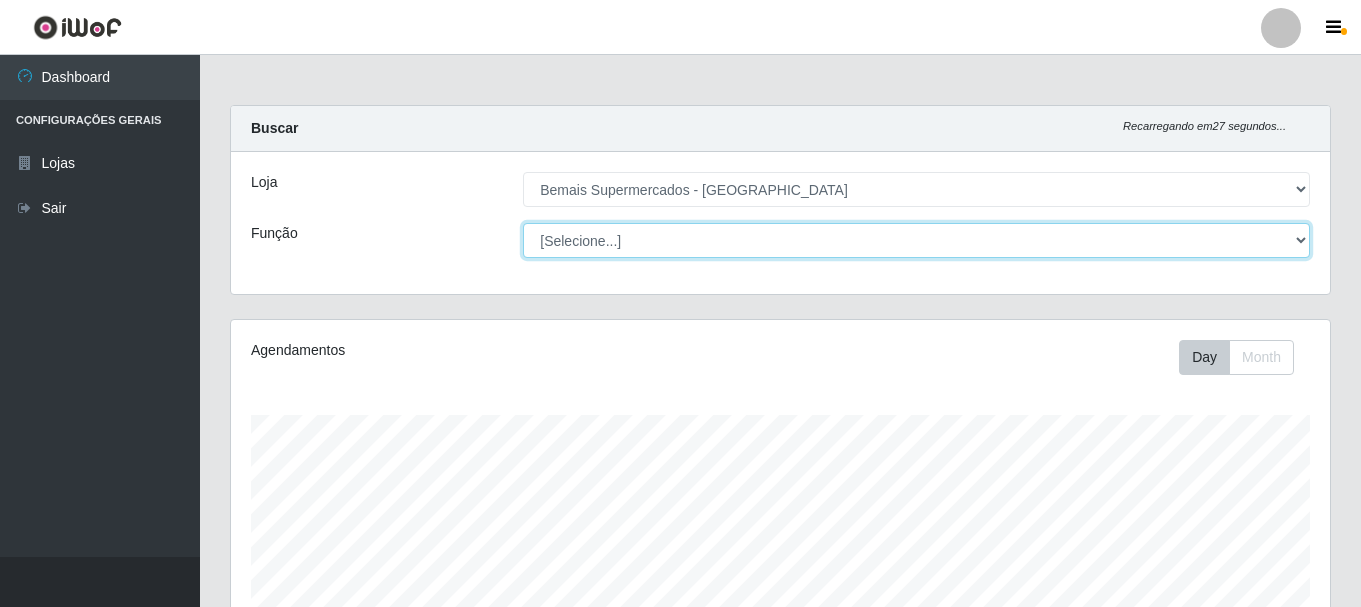 click on "[Selecione...] ASG ASG + ASG ++ Auxiliar de Depósito  Auxiliar de Depósito + Auxiliar de Depósito ++ Auxiliar de Estacionamento Auxiliar de Estacionamento + Auxiliar de Estacionamento ++ Auxiliar de Sushiman Auxiliar de Sushiman+ Auxiliar de Sushiman++ Balconista de Açougue  Balconista de Açougue + Balconista de Açougue ++ Balconista de Frios Balconista de Frios + Balconista de Frios ++ Balconista de Padaria  Balconista de Padaria + Balconista de Padaria ++ Embalador Embalador + Embalador ++ Operador de Caixa Operador de Caixa + Operador de Caixa ++ Repositor  Repositor + Repositor ++ Repositor de Hortifruti Repositor de Hortifruti + Repositor de Hortifruti ++" at bounding box center (916, 240) 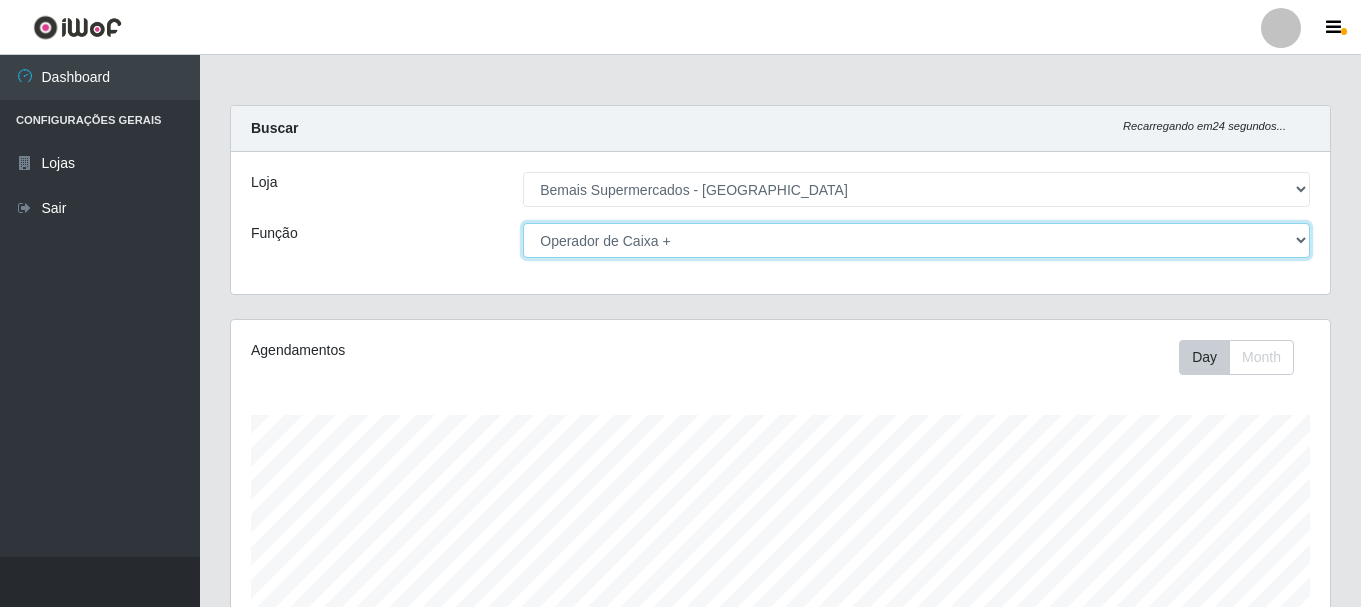 click on "[Selecione...] ASG ASG + ASG ++ Auxiliar de Depósito  Auxiliar de Depósito + Auxiliar de Depósito ++ Auxiliar de Estacionamento Auxiliar de Estacionamento + Auxiliar de Estacionamento ++ Auxiliar de Sushiman Auxiliar de Sushiman+ Auxiliar de Sushiman++ Balconista de Açougue  Balconista de Açougue + Balconista de Açougue ++ Balconista de Frios Balconista de Frios + Balconista de Frios ++ Balconista de Padaria  Balconista de Padaria + Balconista de Padaria ++ Embalador Embalador + Embalador ++ Operador de Caixa Operador de Caixa + Operador de Caixa ++ Repositor  Repositor + Repositor ++ Repositor de Hortifruti Repositor de Hortifruti + Repositor de Hortifruti ++" at bounding box center [916, 240] 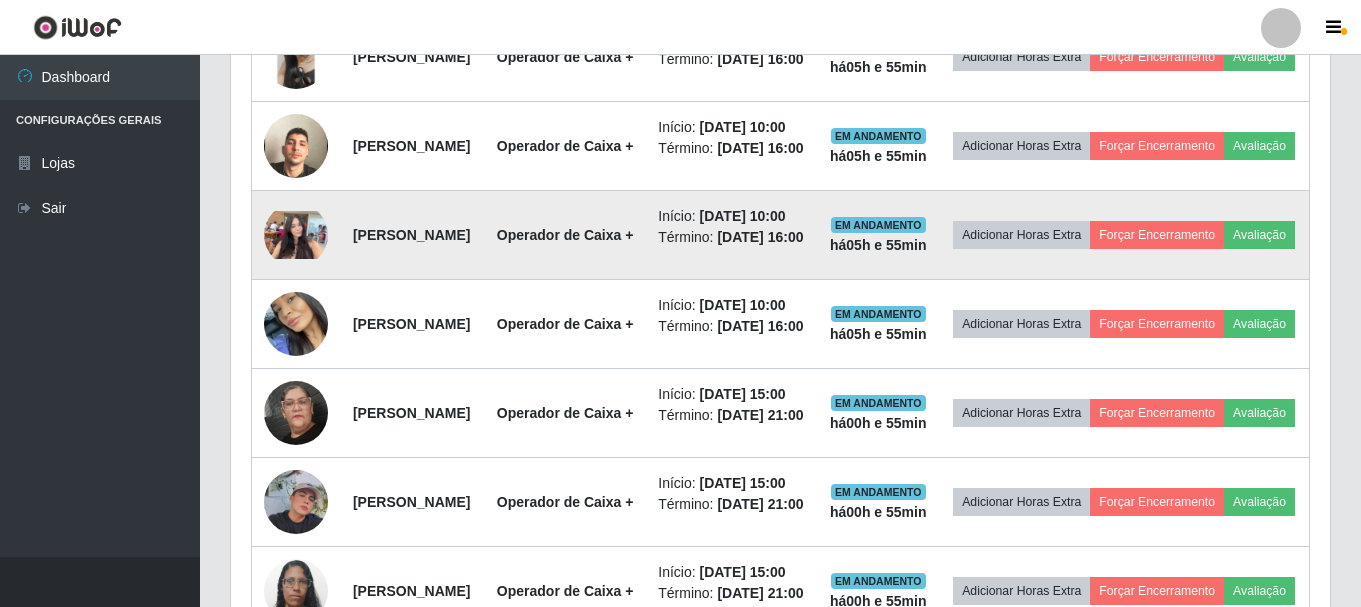 scroll, scrollTop: 865, scrollLeft: 0, axis: vertical 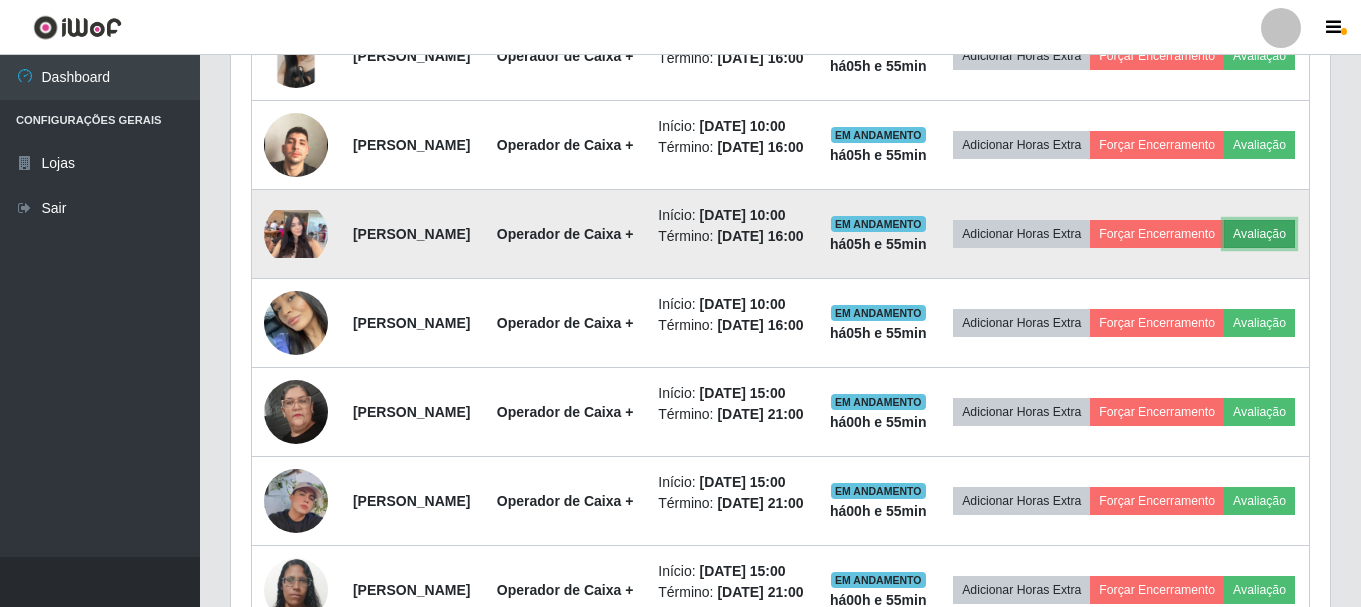 click on "Avaliação" at bounding box center [1259, 234] 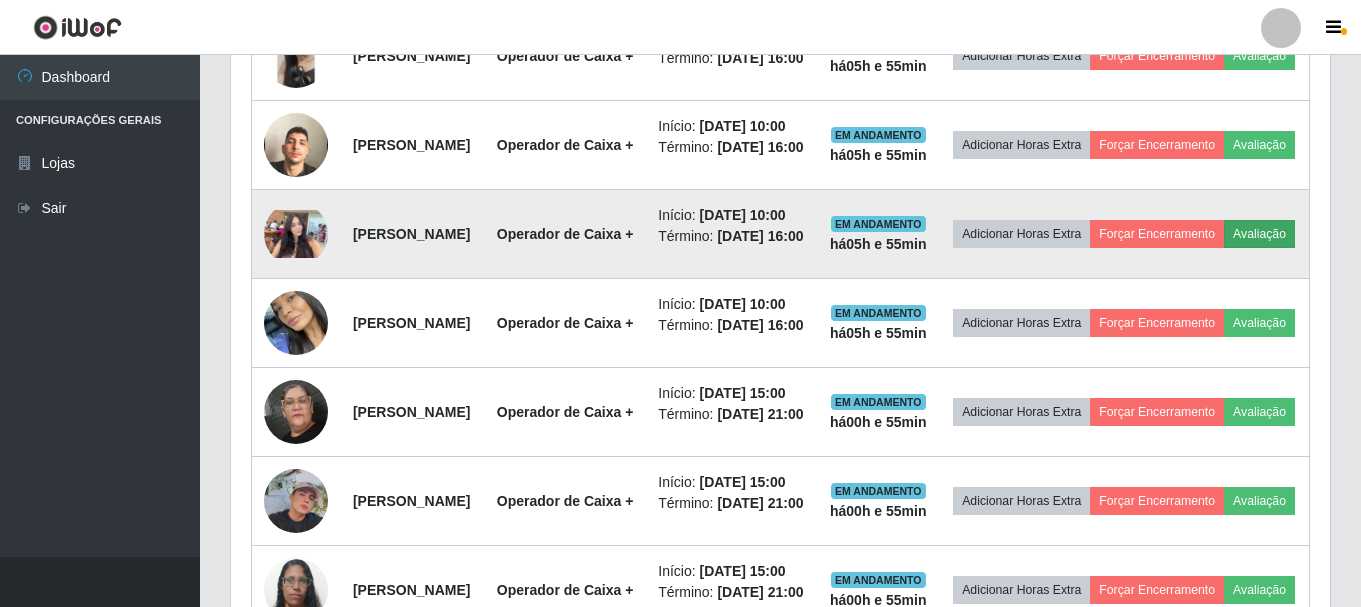scroll, scrollTop: 999585, scrollLeft: 998911, axis: both 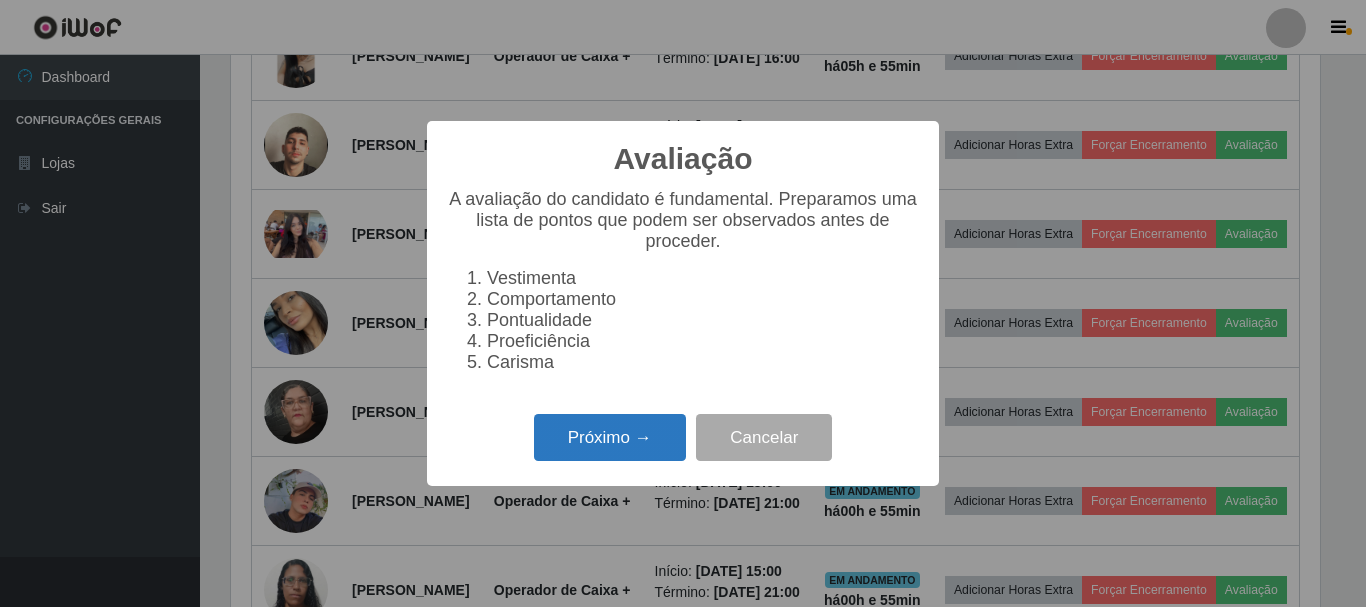 click on "Próximo →" at bounding box center [610, 437] 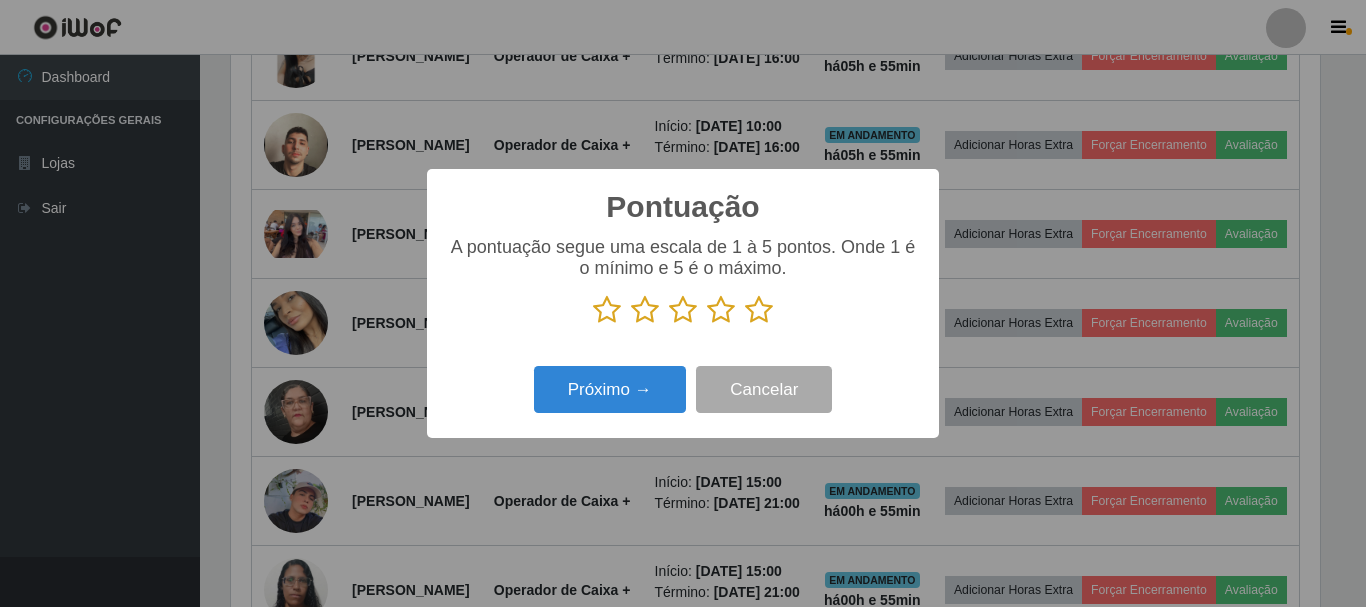 click at bounding box center [683, 310] 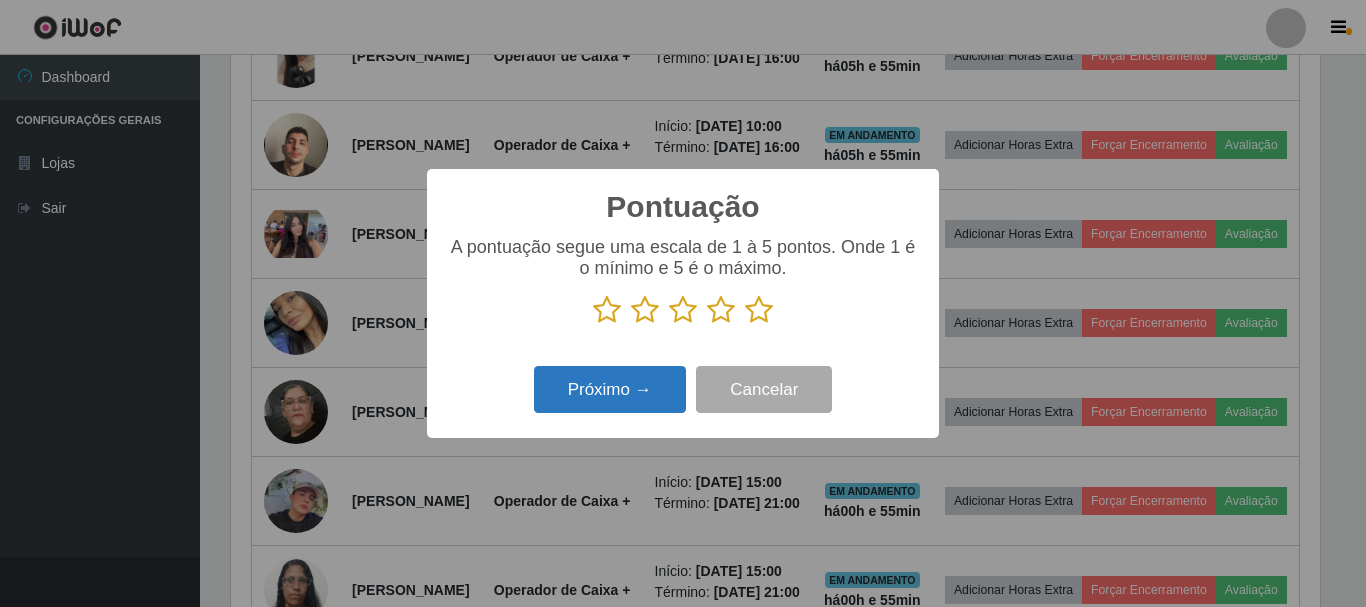 drag, startPoint x: 766, startPoint y: 316, endPoint x: 675, endPoint y: 375, distance: 108.45275 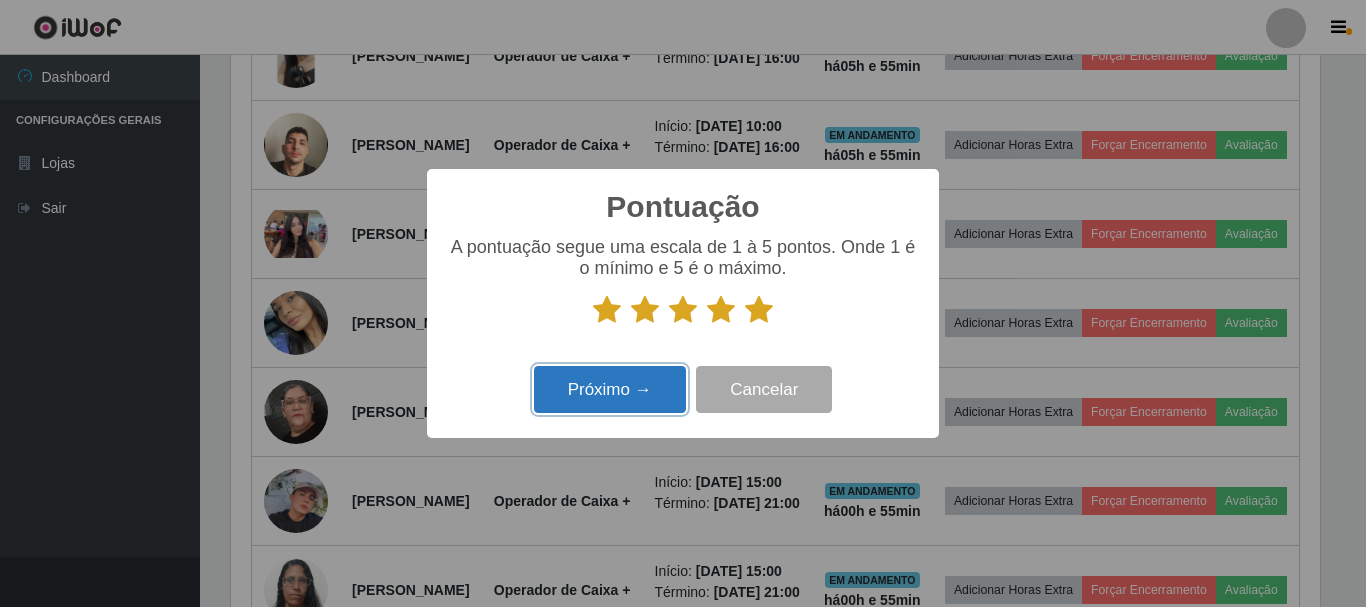 click on "Próximo →" at bounding box center [610, 389] 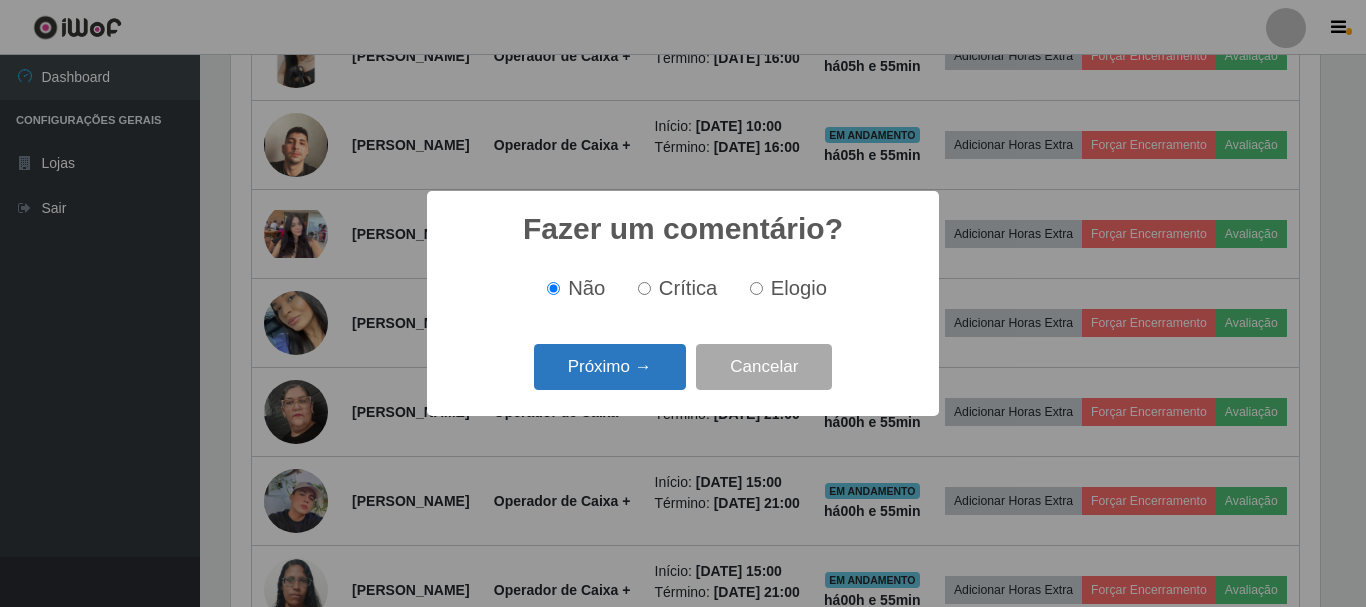 click on "Próximo →" at bounding box center [610, 367] 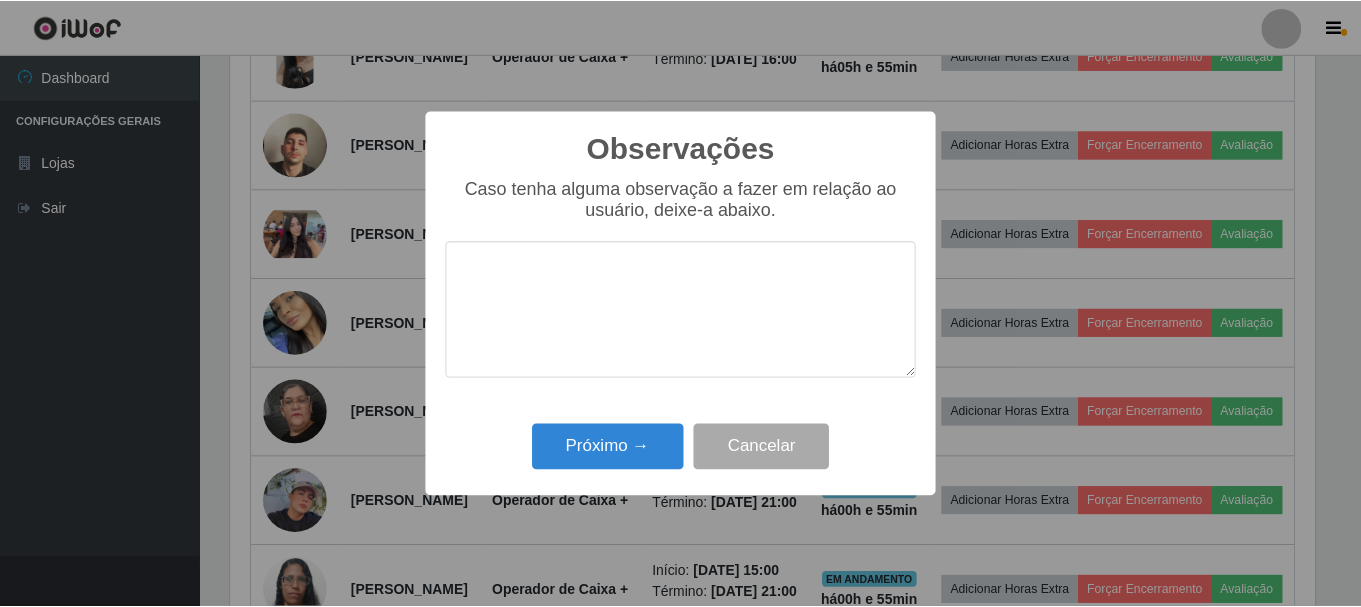 scroll, scrollTop: 999585, scrollLeft: 998911, axis: both 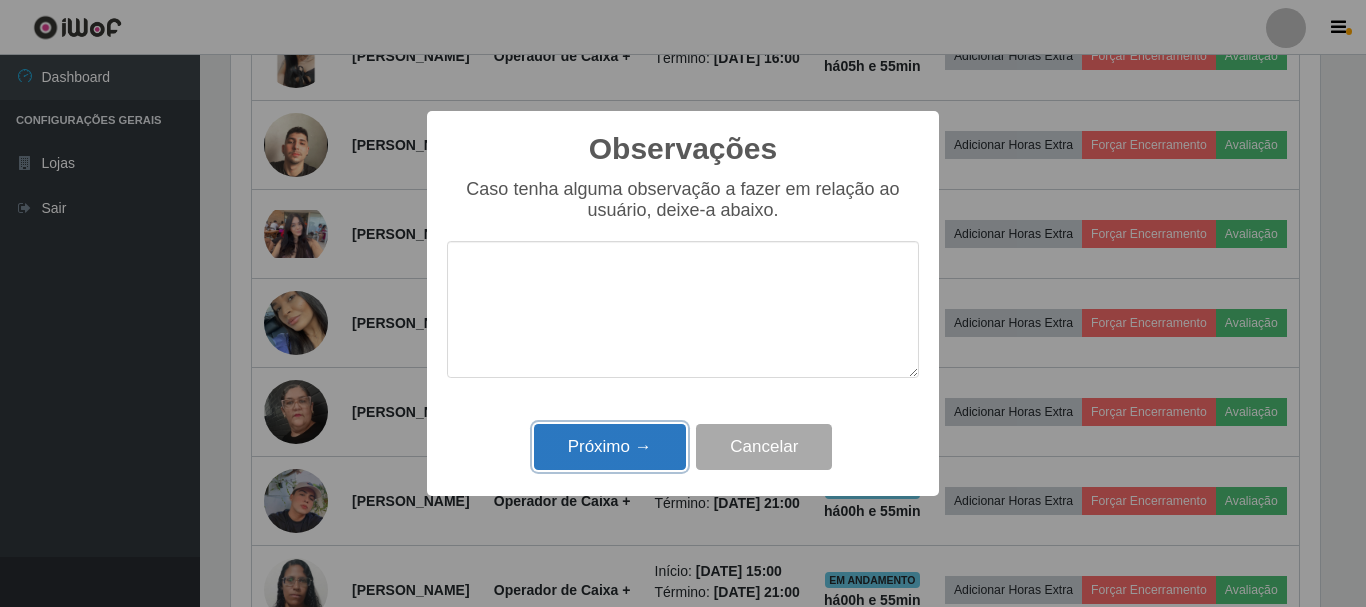 click on "Próximo →" at bounding box center (610, 447) 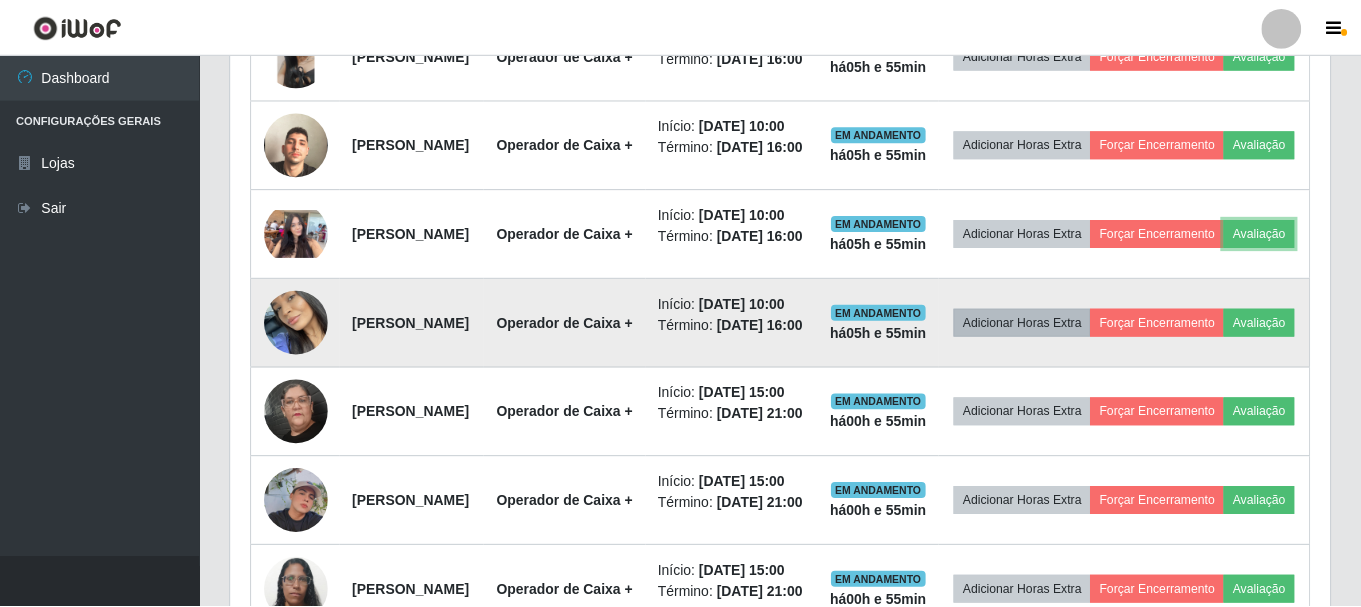 scroll, scrollTop: 999585, scrollLeft: 998901, axis: both 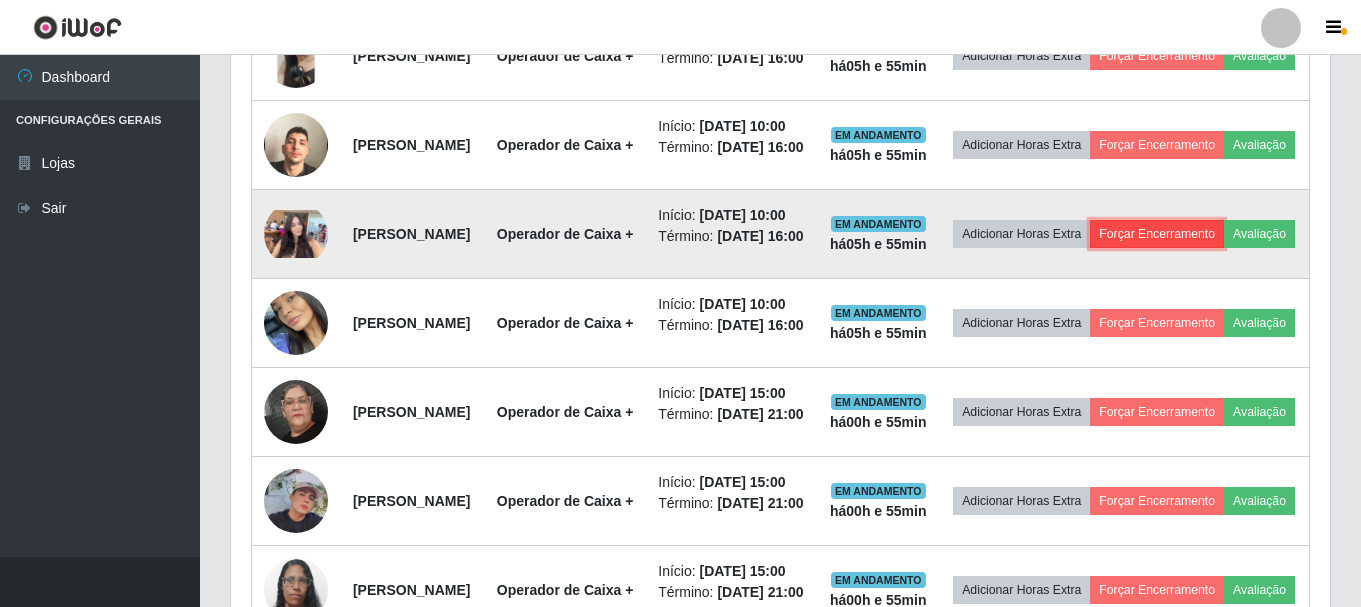 click on "Forçar Encerramento" at bounding box center [1157, 234] 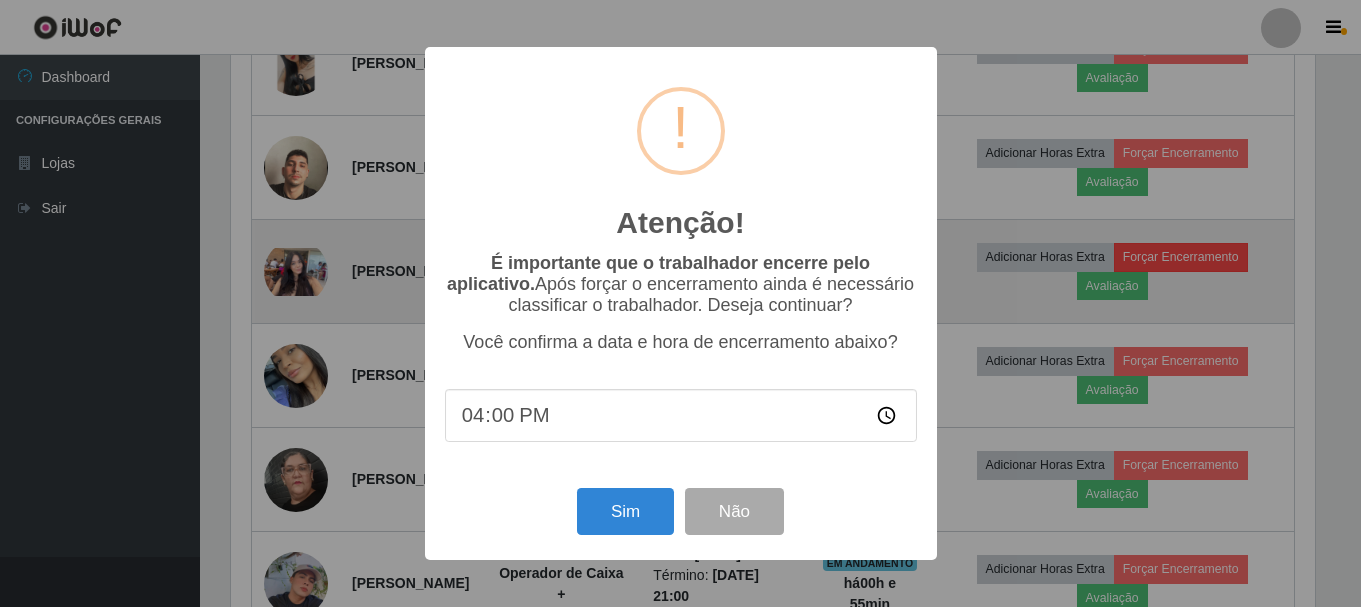 scroll, scrollTop: 999585, scrollLeft: 998911, axis: both 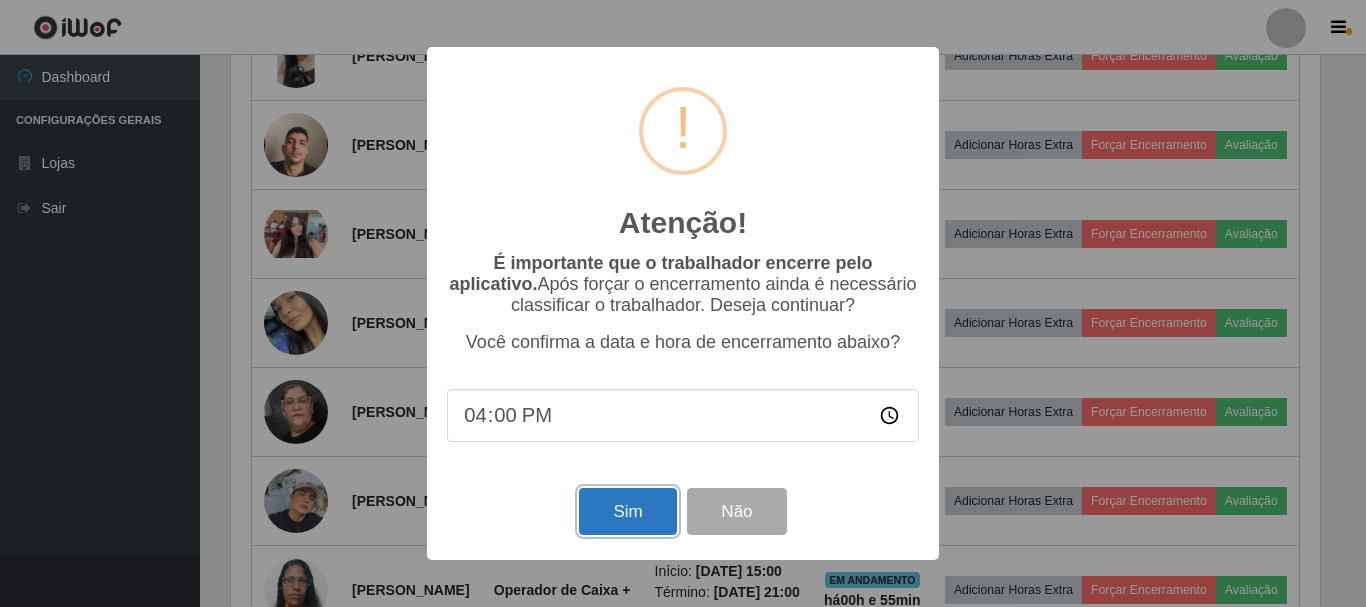 click on "Sim" at bounding box center [627, 511] 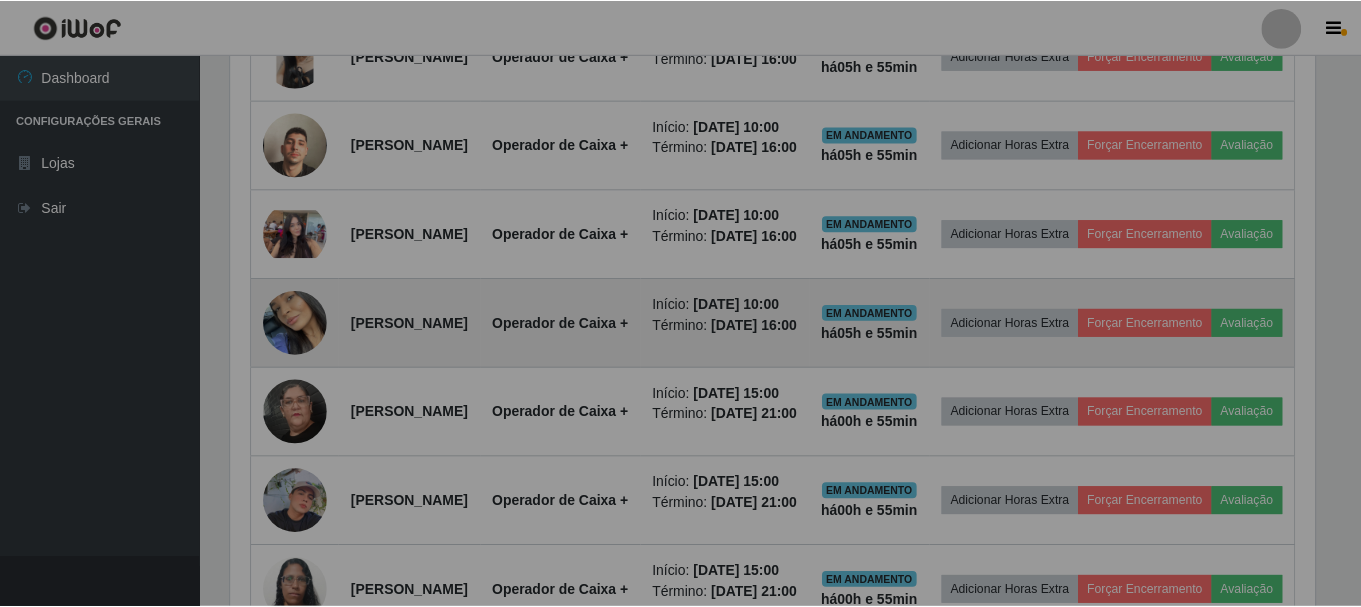 scroll, scrollTop: 999585, scrollLeft: 998901, axis: both 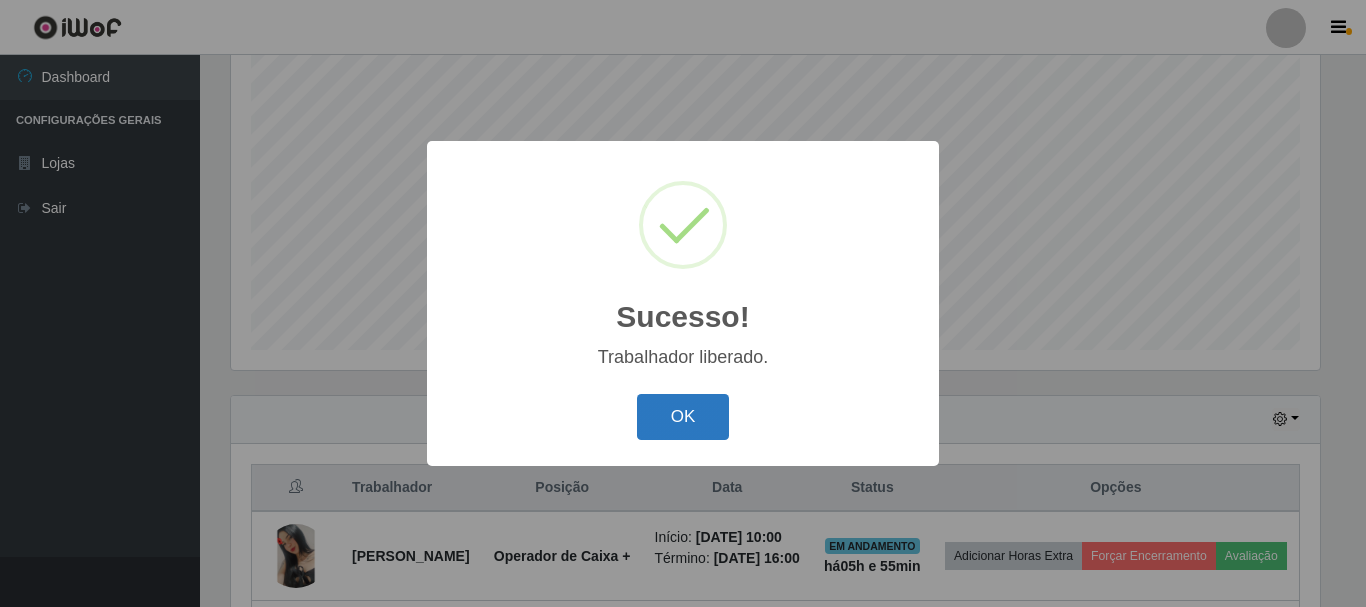 click on "OK" at bounding box center [683, 417] 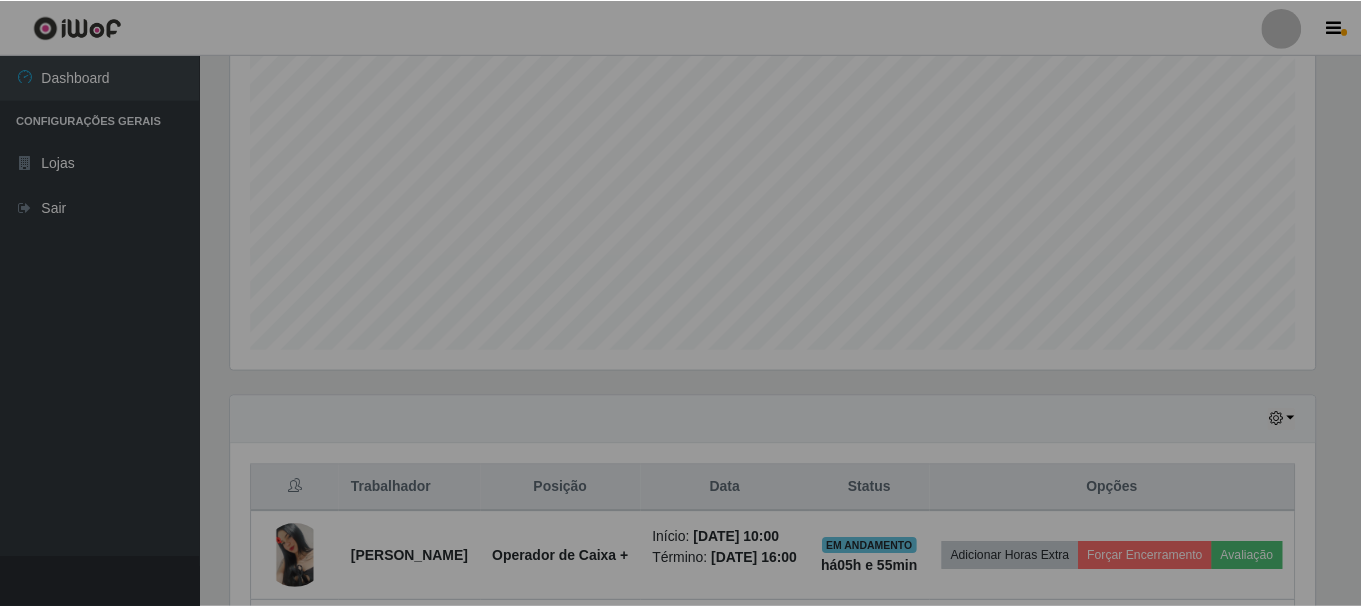 scroll, scrollTop: 999585, scrollLeft: 998901, axis: both 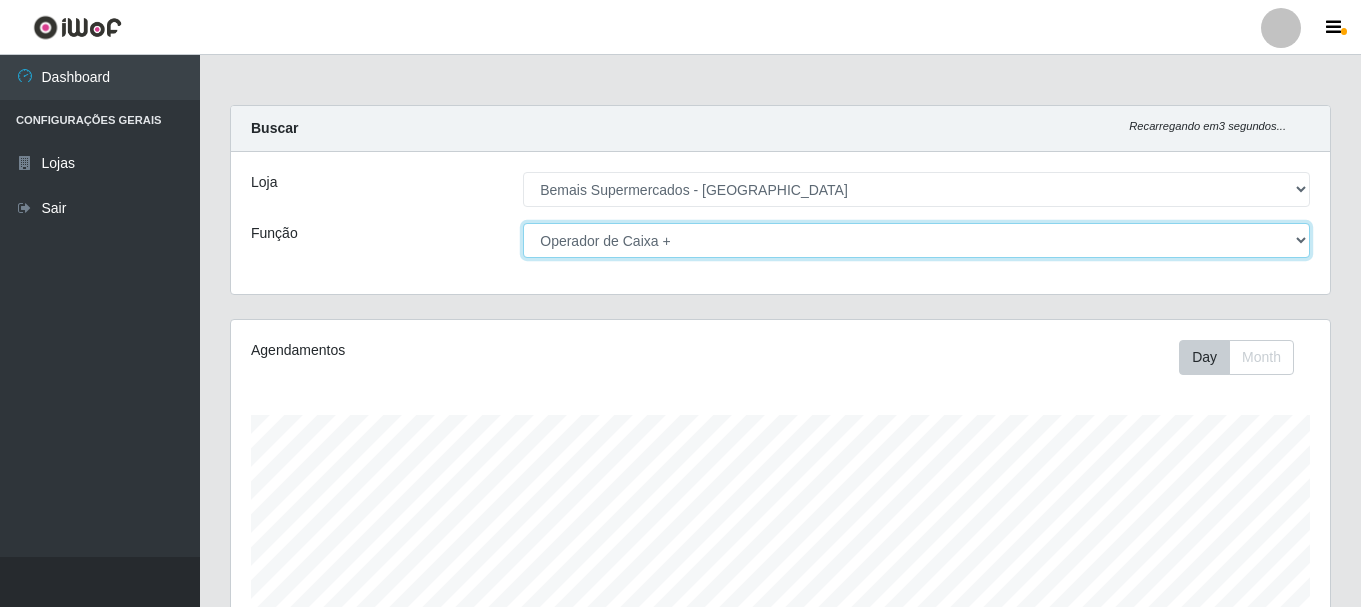 click on "[Selecione...] ASG ASG + ASG ++ Auxiliar de Depósito  Auxiliar de Depósito + Auxiliar de Depósito ++ Auxiliar de Estacionamento Auxiliar de Estacionamento + Auxiliar de Estacionamento ++ Auxiliar de Sushiman Auxiliar de Sushiman+ Auxiliar de Sushiman++ Balconista de Açougue  Balconista de Açougue + Balconista de Açougue ++ Balconista de Frios Balconista de Frios + Balconista de Frios ++ Balconista de Padaria  Balconista de Padaria + Balconista de Padaria ++ Embalador Embalador + Embalador ++ Operador de Caixa Operador de Caixa + Operador de Caixa ++ Repositor  Repositor + Repositor ++ Repositor de Hortifruti Repositor de Hortifruti + Repositor de Hortifruti ++" at bounding box center [916, 240] 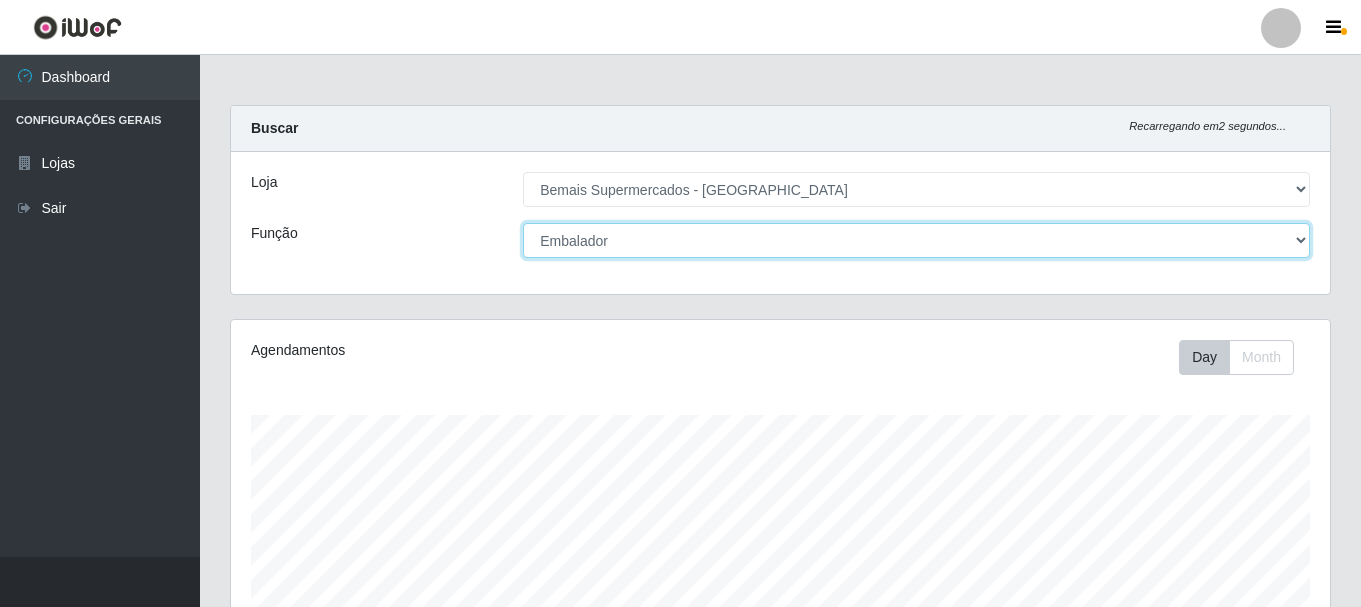 click on "[Selecione...] ASG ASG + ASG ++ Auxiliar de Depósito  Auxiliar de Depósito + Auxiliar de Depósito ++ Auxiliar de Estacionamento Auxiliar de Estacionamento + Auxiliar de Estacionamento ++ Auxiliar de Sushiman Auxiliar de Sushiman+ Auxiliar de Sushiman++ Balconista de Açougue  Balconista de Açougue + Balconista de Açougue ++ Balconista de Frios Balconista de Frios + Balconista de Frios ++ Balconista de Padaria  Balconista de Padaria + Balconista de Padaria ++ Embalador Embalador + Embalador ++ Operador de Caixa Operador de Caixa + Operador de Caixa ++ Repositor  Repositor + Repositor ++ Repositor de Hortifruti Repositor de Hortifruti + Repositor de Hortifruti ++" at bounding box center [916, 240] 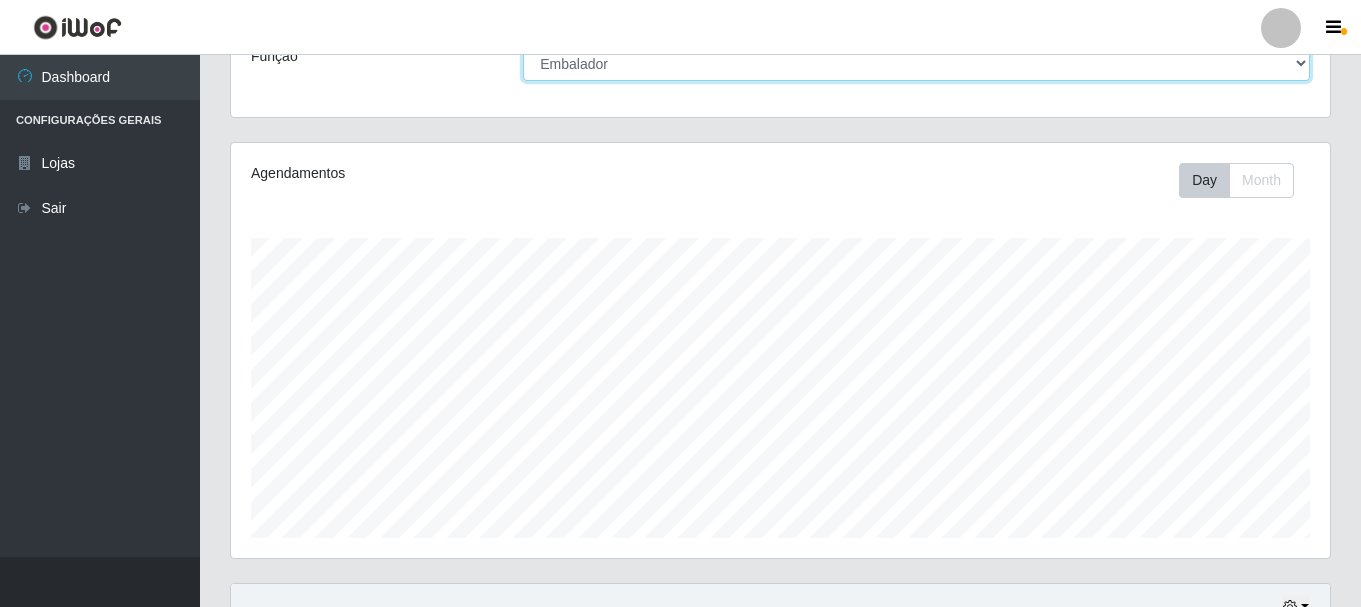 scroll, scrollTop: 165, scrollLeft: 0, axis: vertical 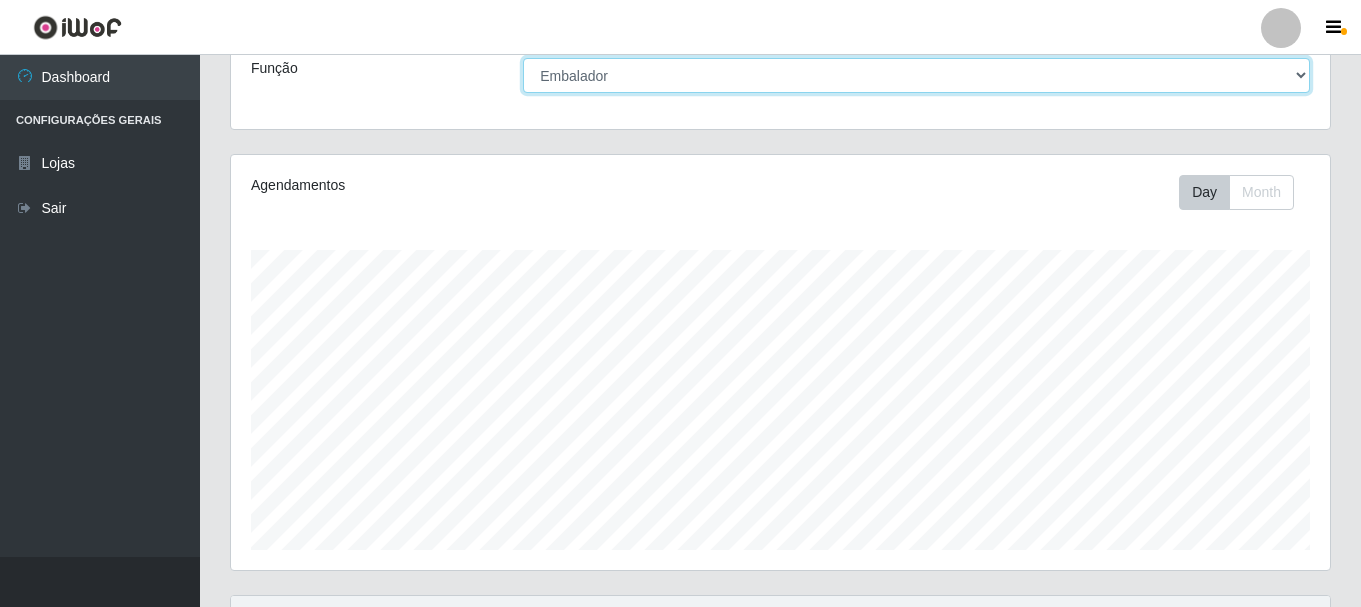 click on "[Selecione...] ASG ASG + ASG ++ Auxiliar de Depósito  Auxiliar de Depósito + Auxiliar de Depósito ++ Auxiliar de Estacionamento Auxiliar de Estacionamento + Auxiliar de Estacionamento ++ Auxiliar de Sushiman Auxiliar de Sushiman+ Auxiliar de Sushiman++ Balconista de Açougue  Balconista de Açougue + Balconista de Açougue ++ Balconista de Frios Balconista de Frios + Balconista de Frios ++ Balconista de Padaria  Balconista de Padaria + Balconista de Padaria ++ Embalador Embalador + Embalador ++ Operador de Caixa Operador de Caixa + Operador de Caixa ++ Repositor  Repositor + Repositor ++ Repositor de Hortifruti Repositor de Hortifruti + Repositor de Hortifruti ++" at bounding box center (916, 75) 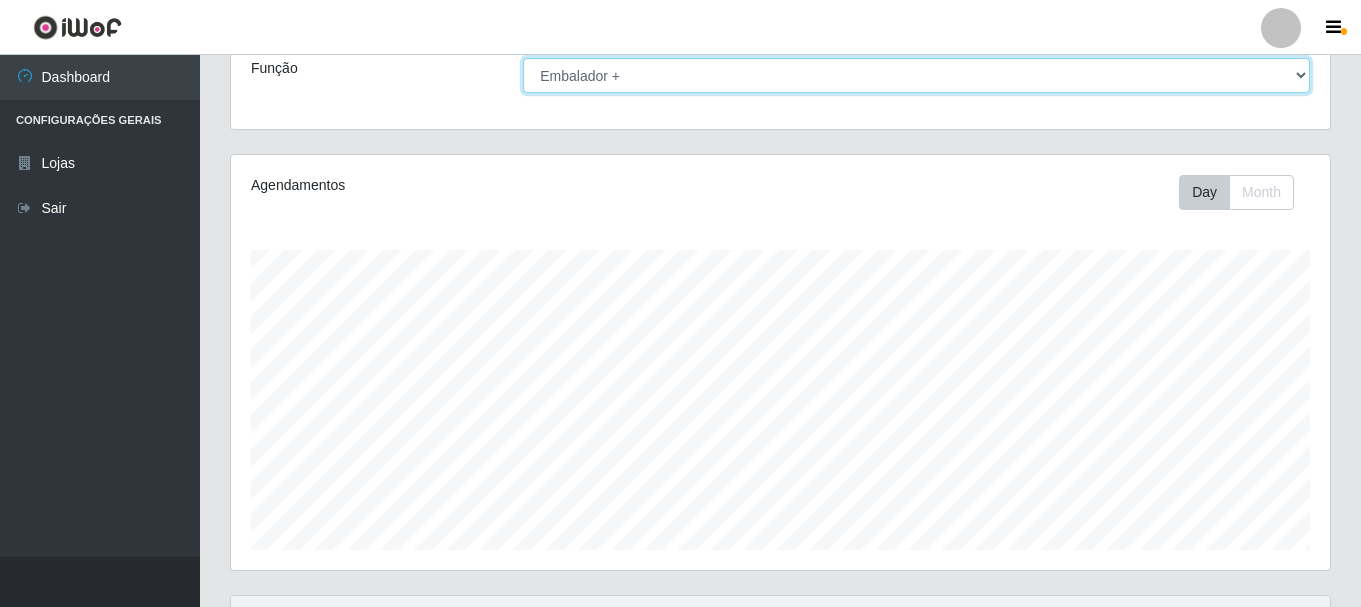 click on "[Selecione...] ASG ASG + ASG ++ Auxiliar de Depósito  Auxiliar de Depósito + Auxiliar de Depósito ++ Auxiliar de Estacionamento Auxiliar de Estacionamento + Auxiliar de Estacionamento ++ Auxiliar de Sushiman Auxiliar de Sushiman+ Auxiliar de Sushiman++ Balconista de Açougue  Balconista de Açougue + Balconista de Açougue ++ Balconista de Frios Balconista de Frios + Balconista de Frios ++ Balconista de Padaria  Balconista de Padaria + Balconista de Padaria ++ Embalador Embalador + Embalador ++ Operador de Caixa Operador de Caixa + Operador de Caixa ++ Repositor  Repositor + Repositor ++ Repositor de Hortifruti Repositor de Hortifruti + Repositor de Hortifruti ++" at bounding box center [916, 75] 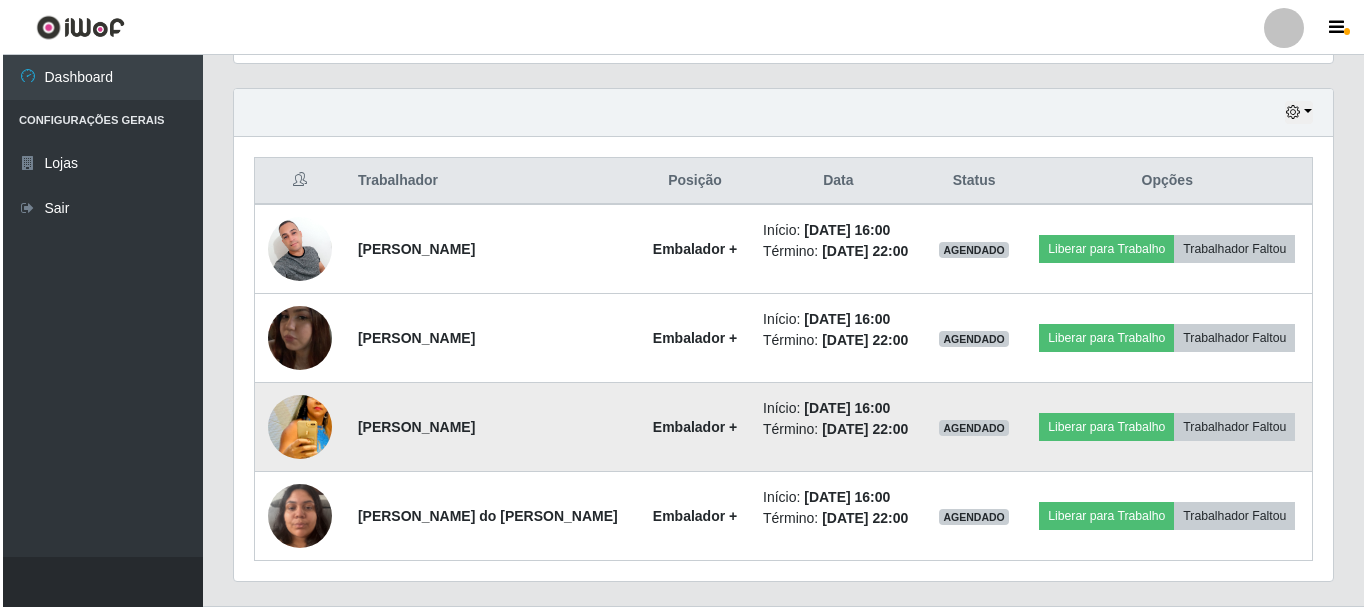 scroll, scrollTop: 721, scrollLeft: 0, axis: vertical 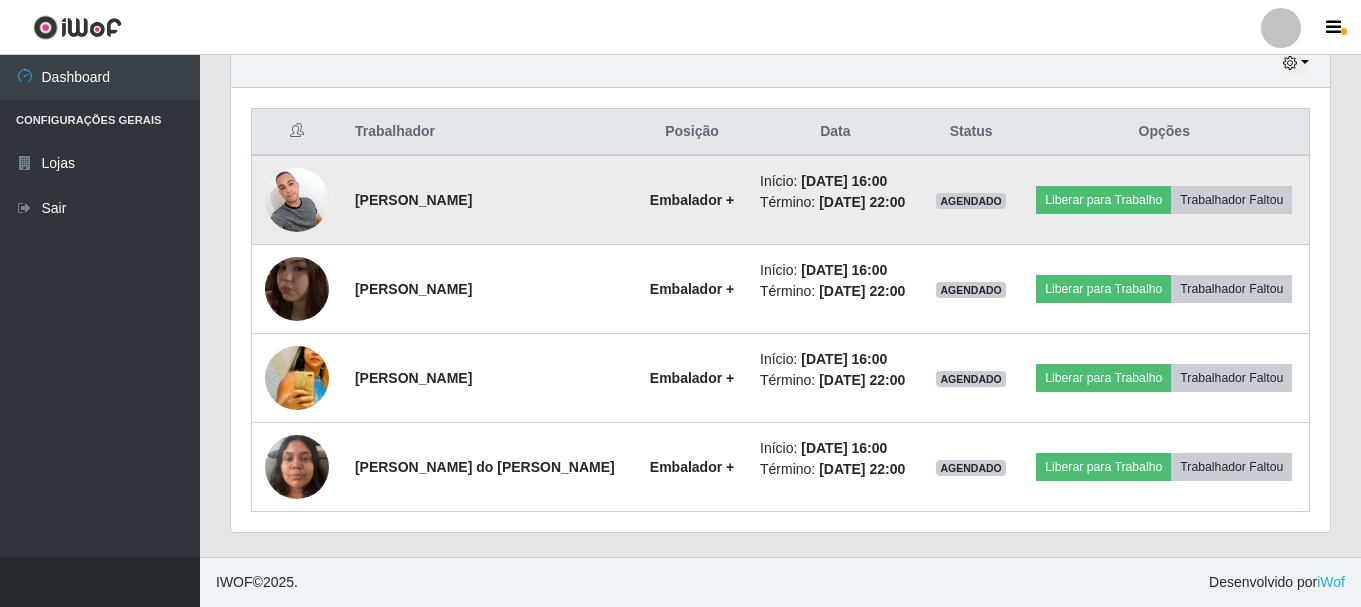 click at bounding box center [297, 199] 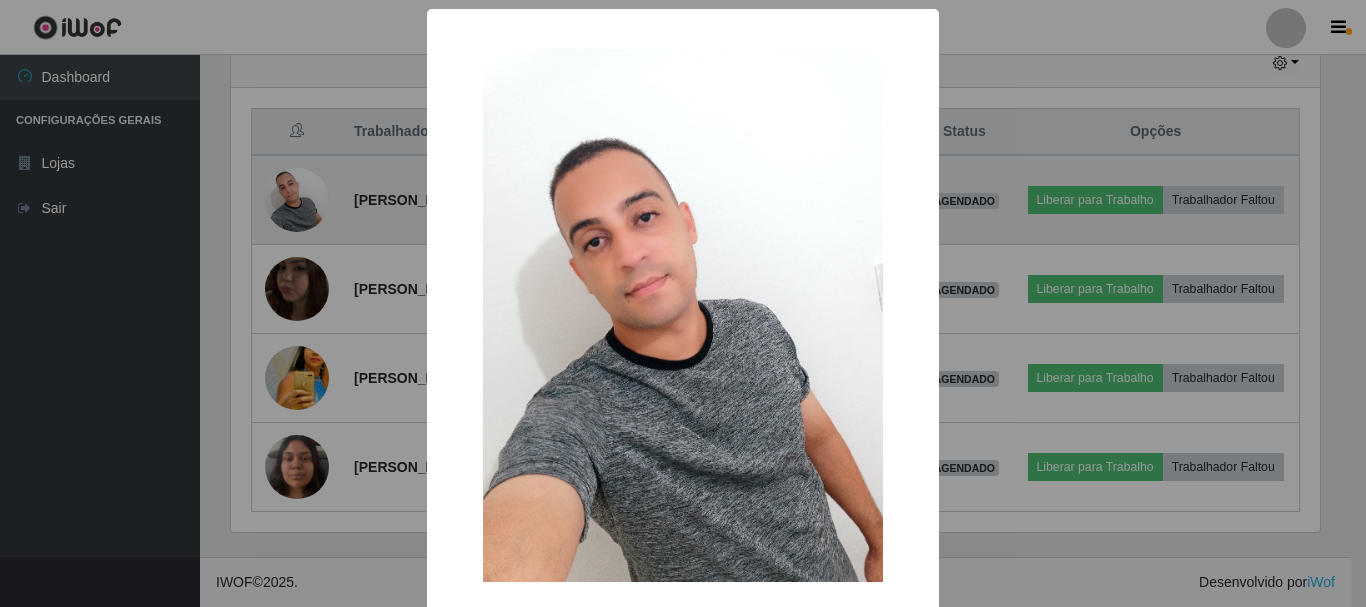 scroll, scrollTop: 999585, scrollLeft: 998911, axis: both 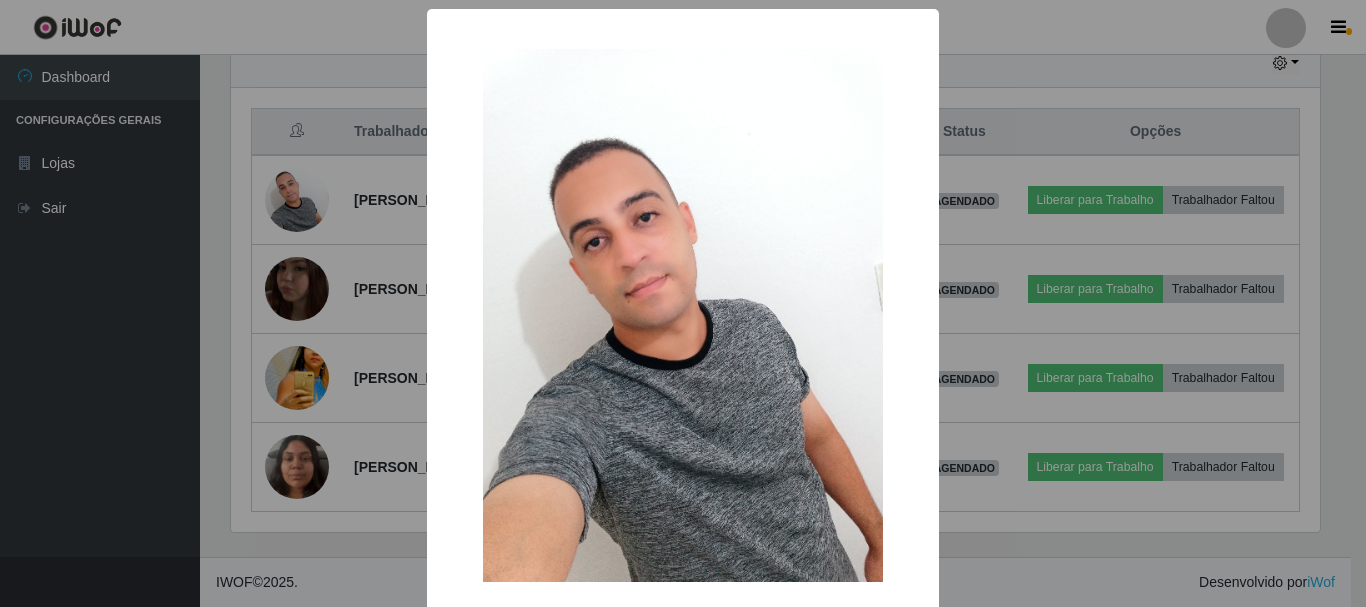 click on "× OK Cancel" at bounding box center [683, 303] 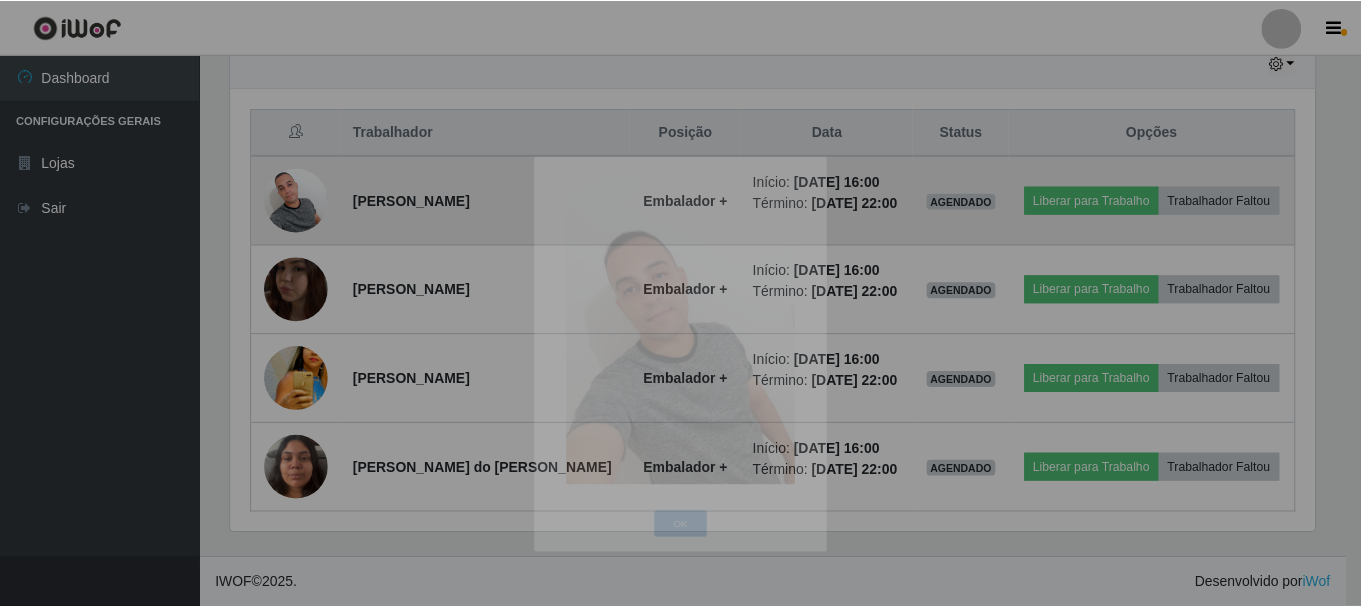 scroll, scrollTop: 999585, scrollLeft: 998901, axis: both 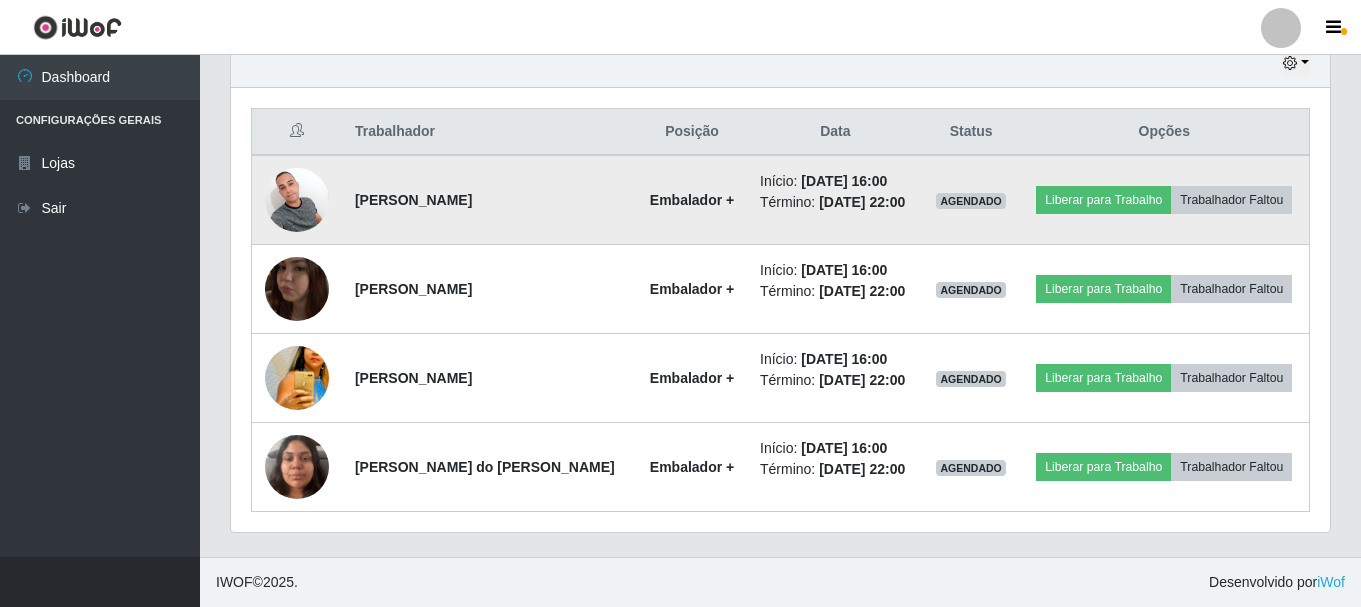 click on "Liberar para Trabalho Trabalhador Faltou" at bounding box center (1165, 200) 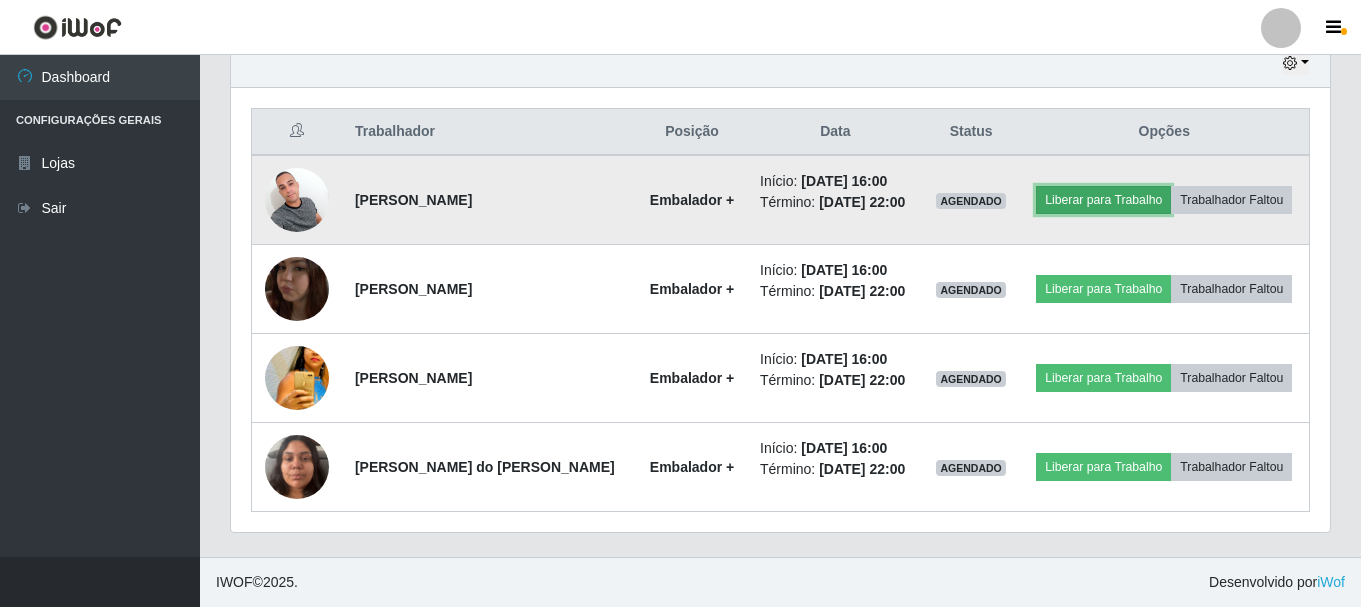 click on "Liberar para Trabalho" at bounding box center (1103, 200) 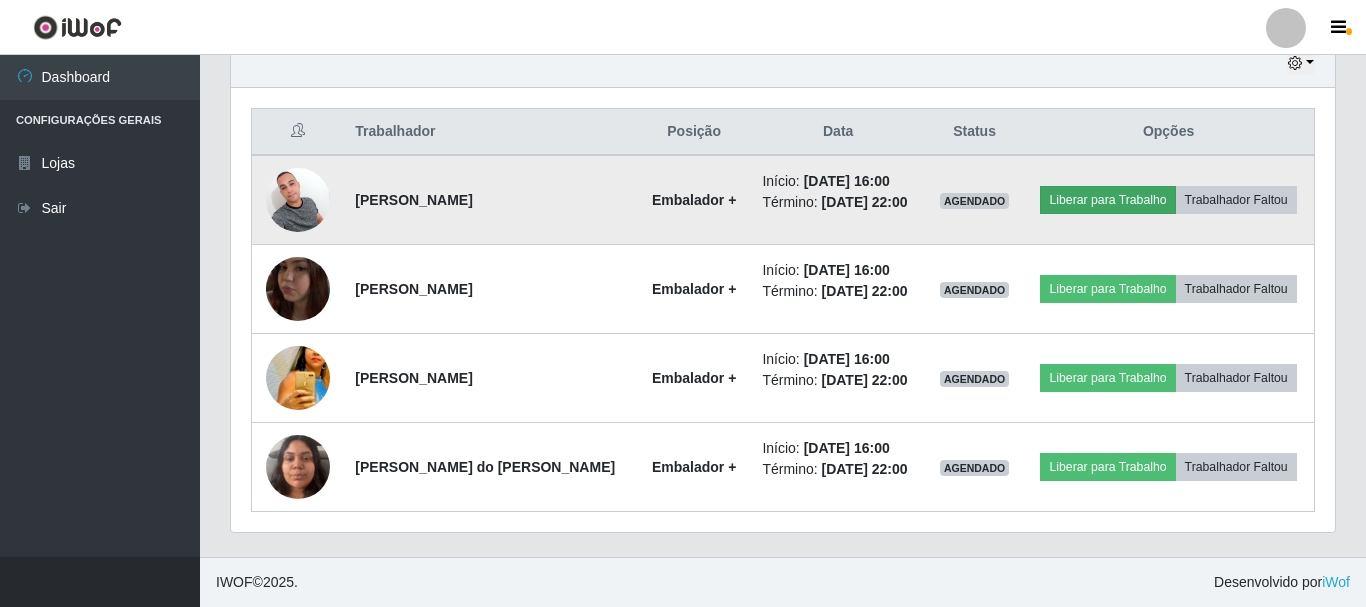 scroll, scrollTop: 999585, scrollLeft: 998911, axis: both 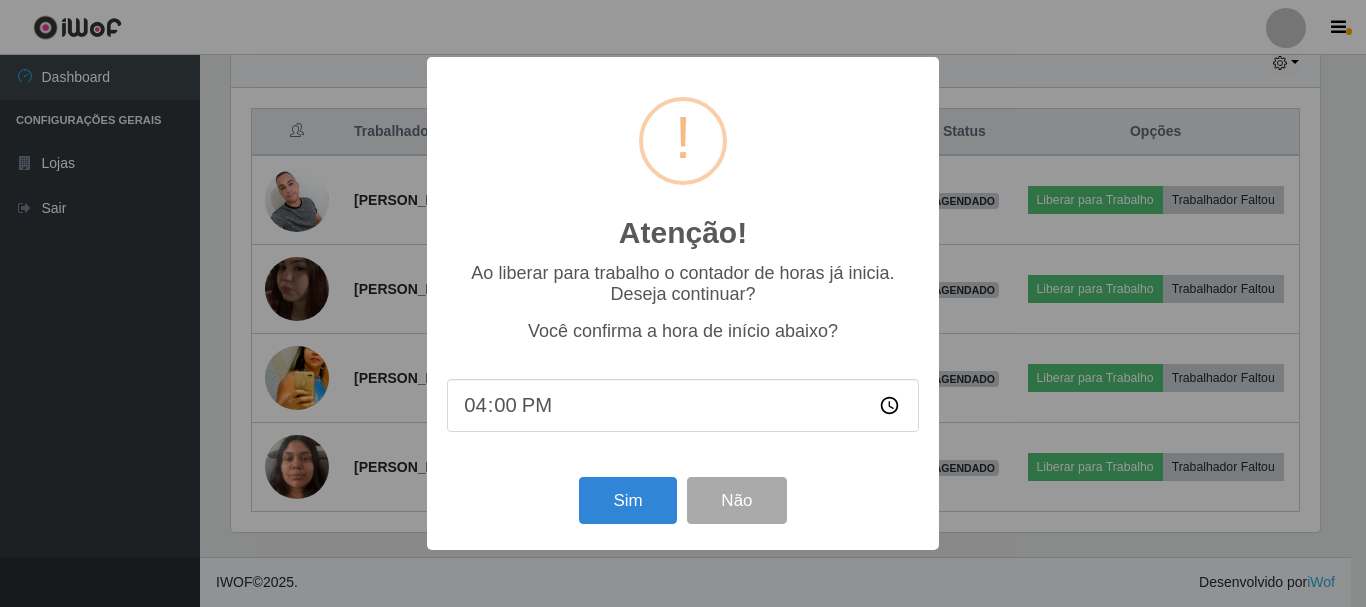 drag, startPoint x: 635, startPoint y: 423, endPoint x: 624, endPoint y: 408, distance: 18.601076 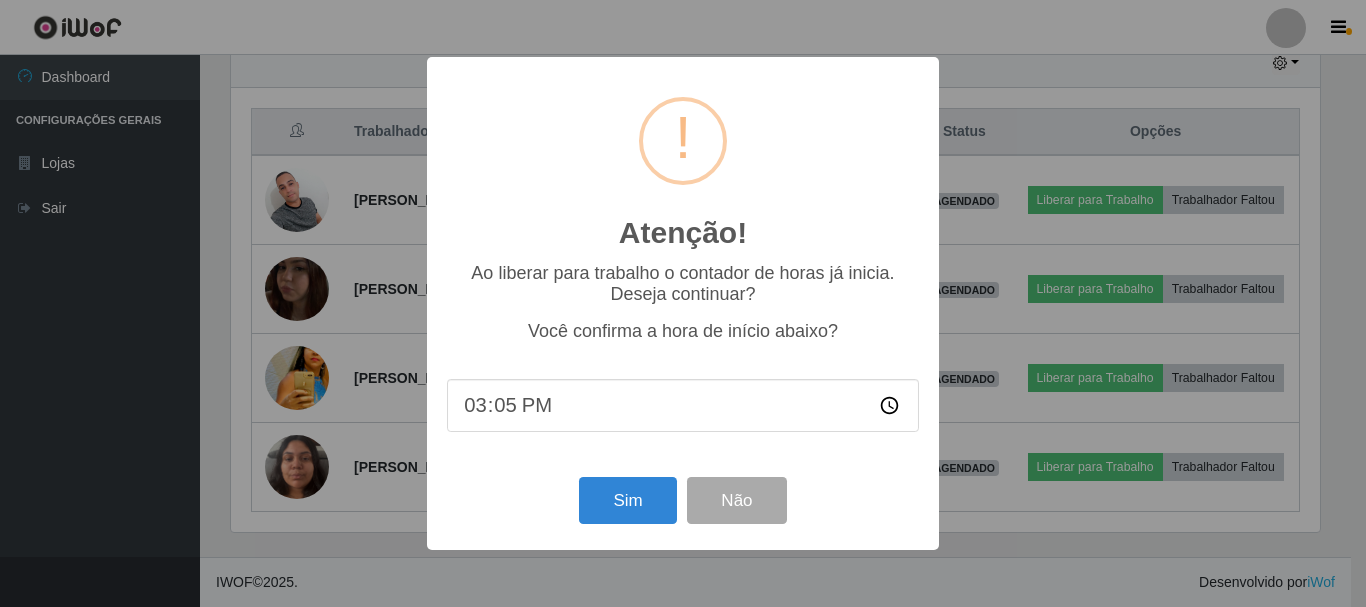 type on "15:57" 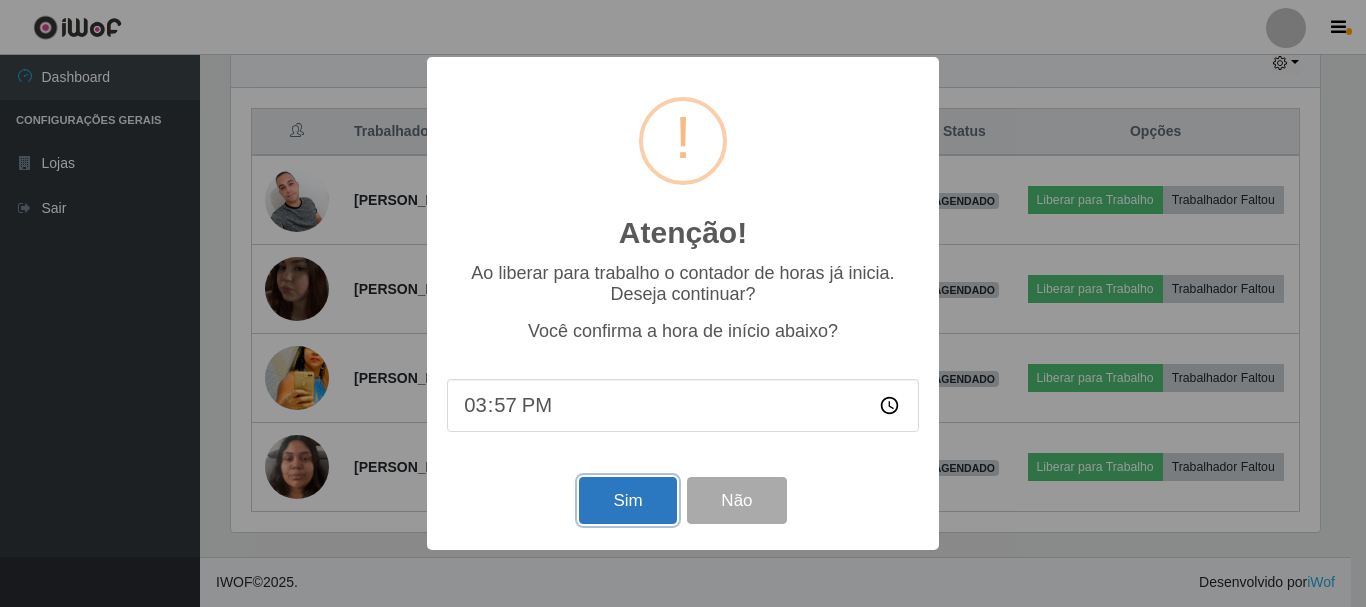 click on "Sim" at bounding box center [627, 500] 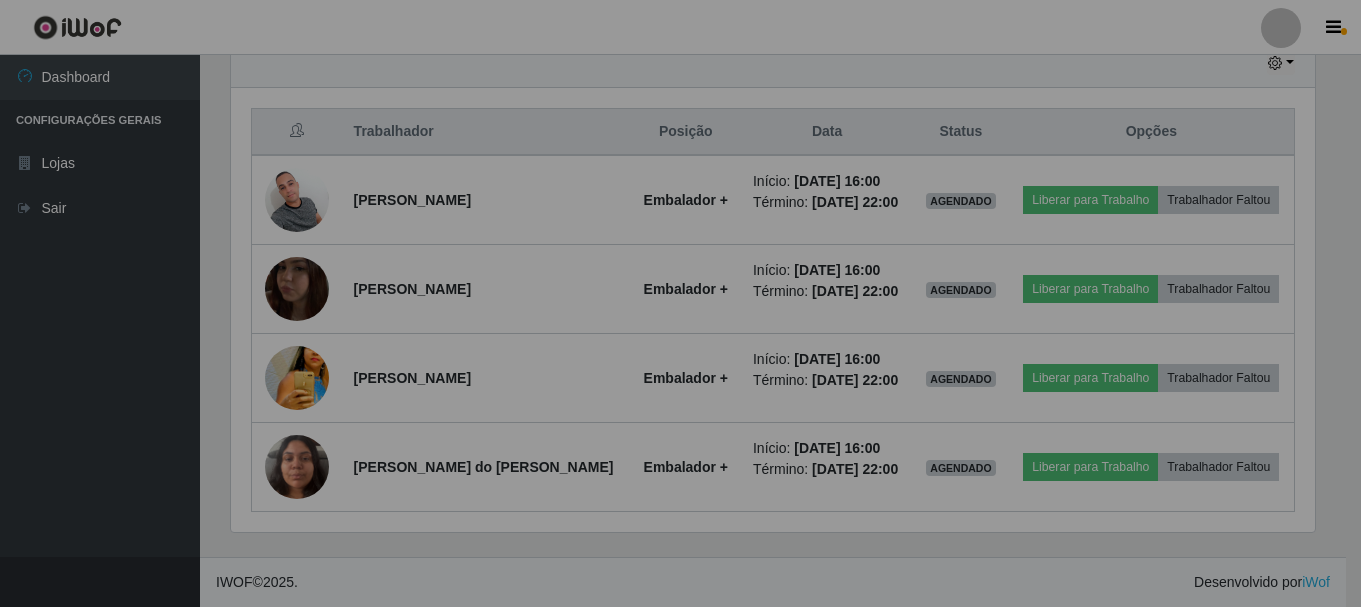 scroll, scrollTop: 999585, scrollLeft: 998901, axis: both 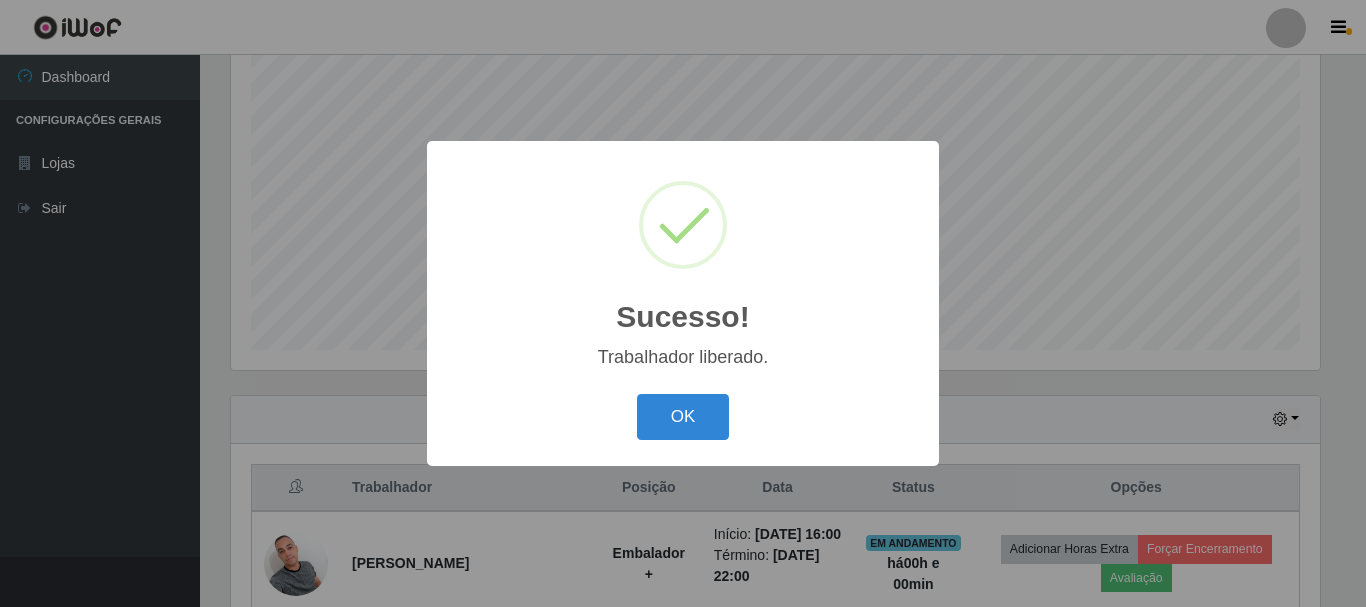 type 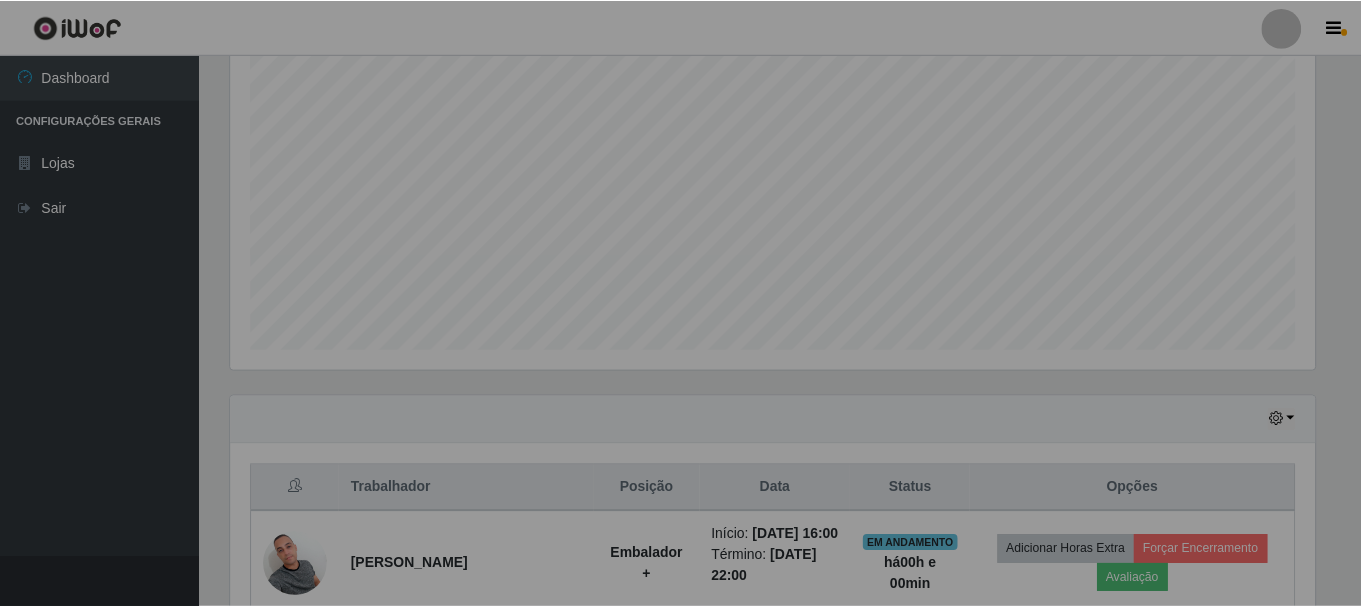 scroll, scrollTop: 999585, scrollLeft: 998901, axis: both 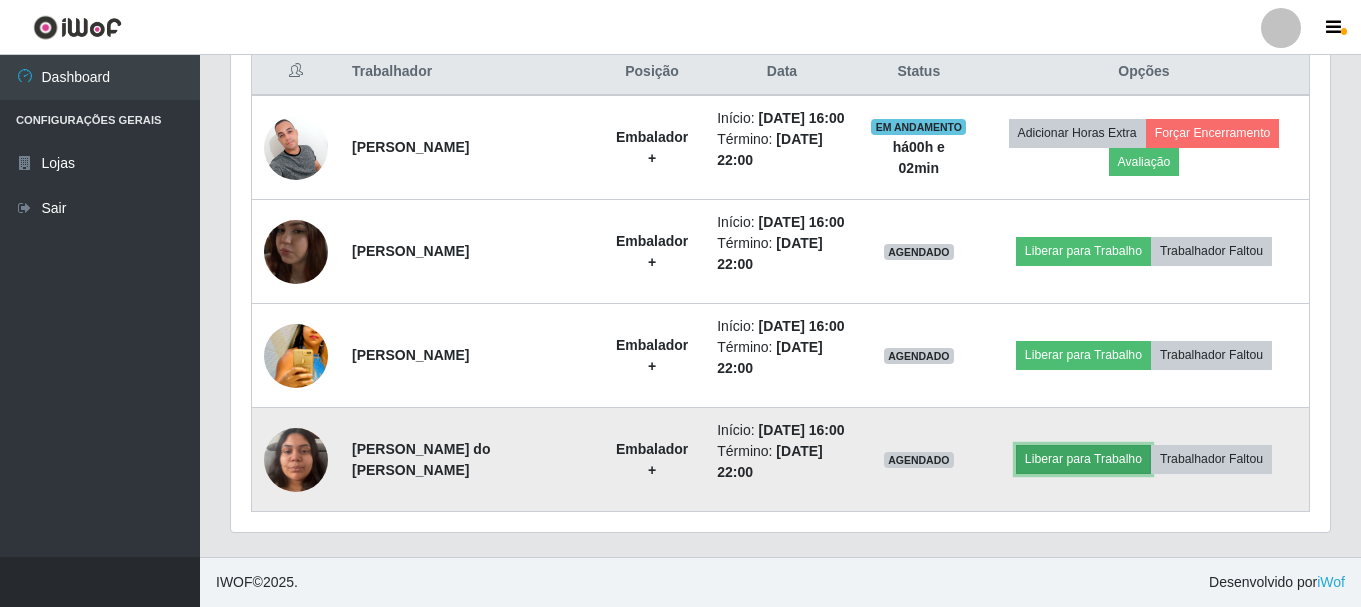 click on "Liberar para Trabalho" at bounding box center (1083, 459) 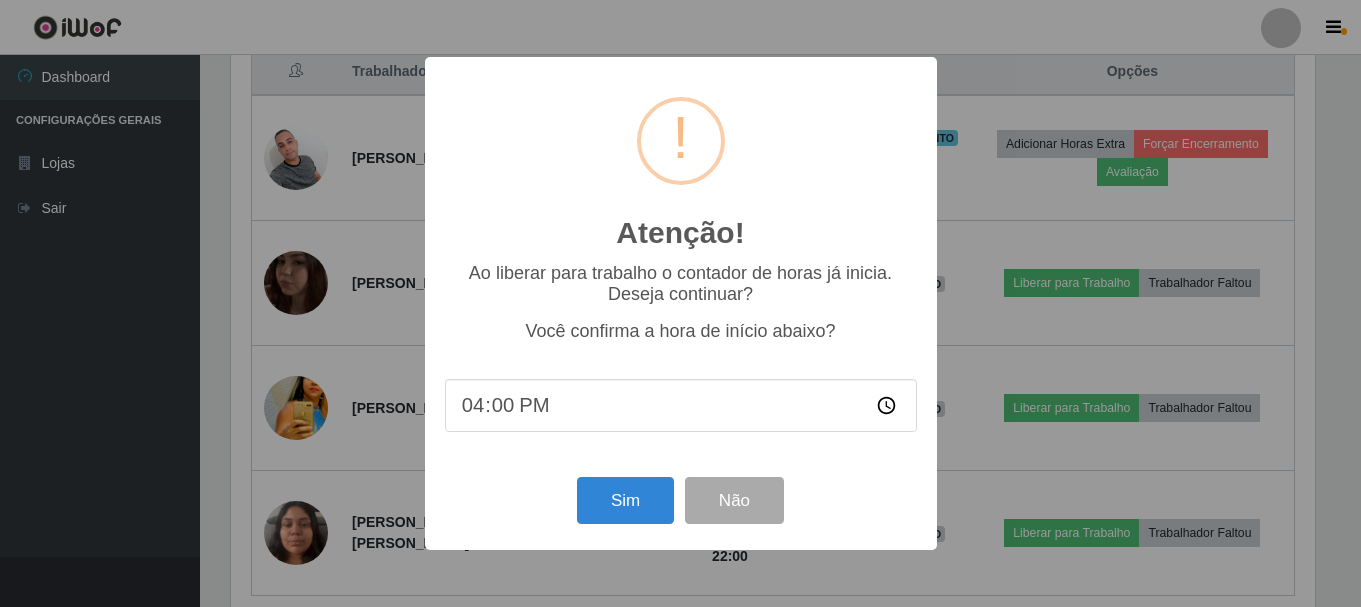 scroll, scrollTop: 999585, scrollLeft: 998911, axis: both 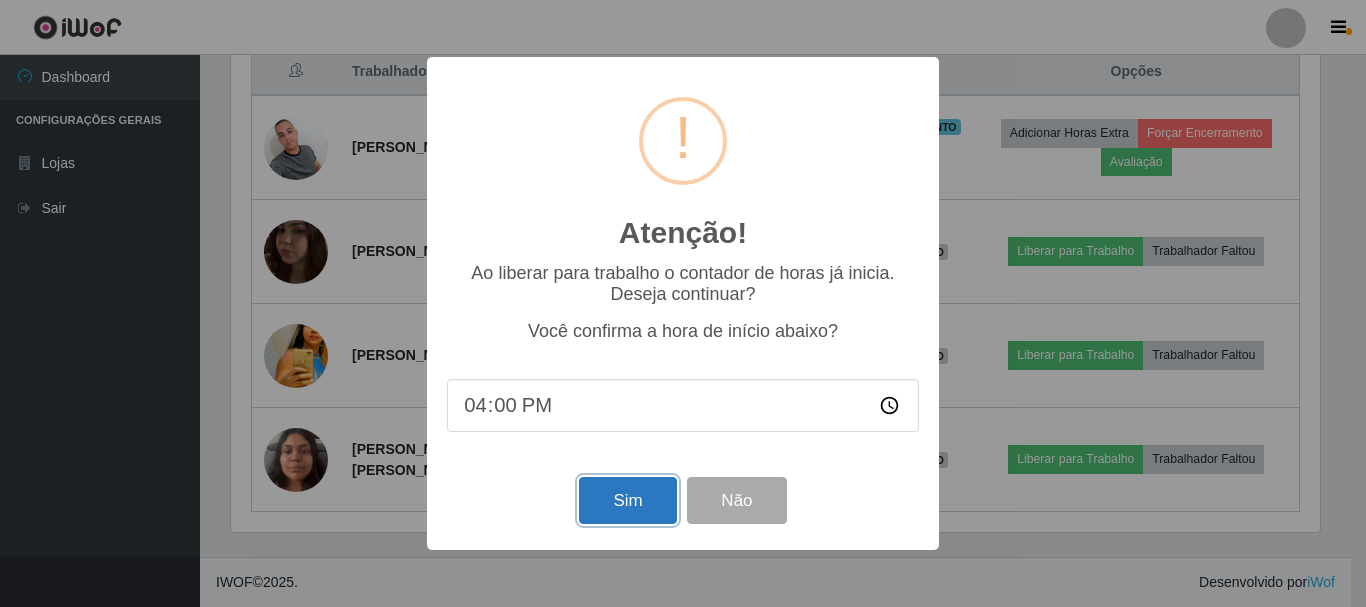 drag, startPoint x: 584, startPoint y: 499, endPoint x: 623, endPoint y: 484, distance: 41.785164 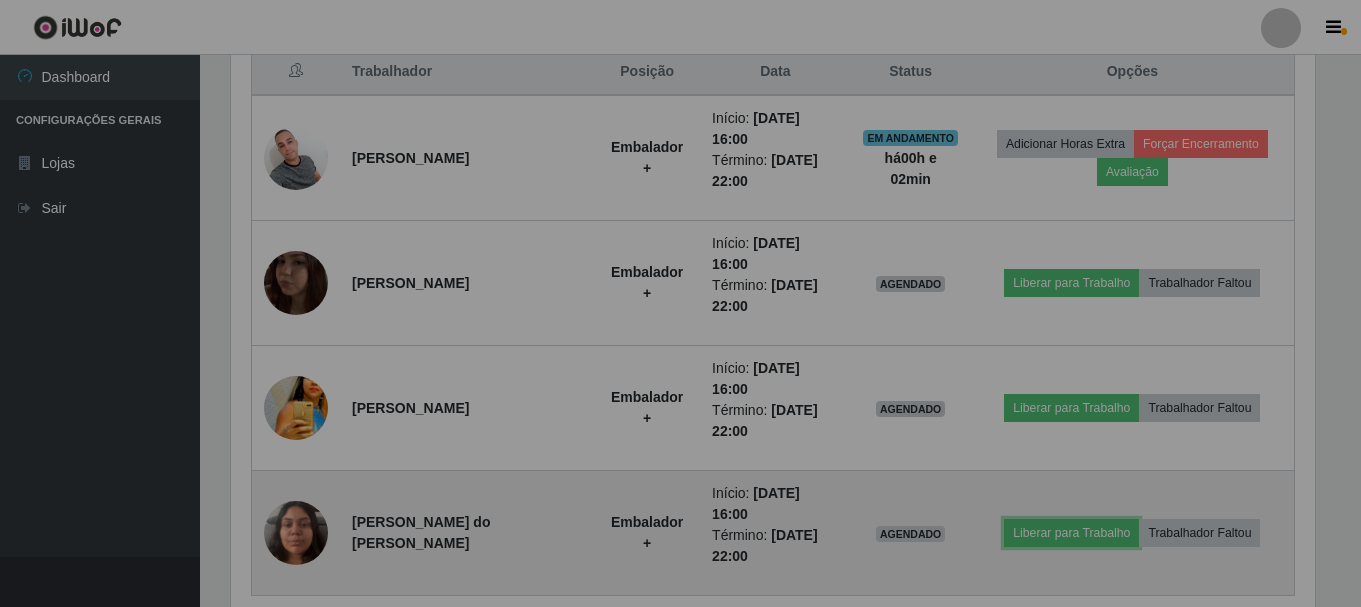 scroll, scrollTop: 999585, scrollLeft: 998901, axis: both 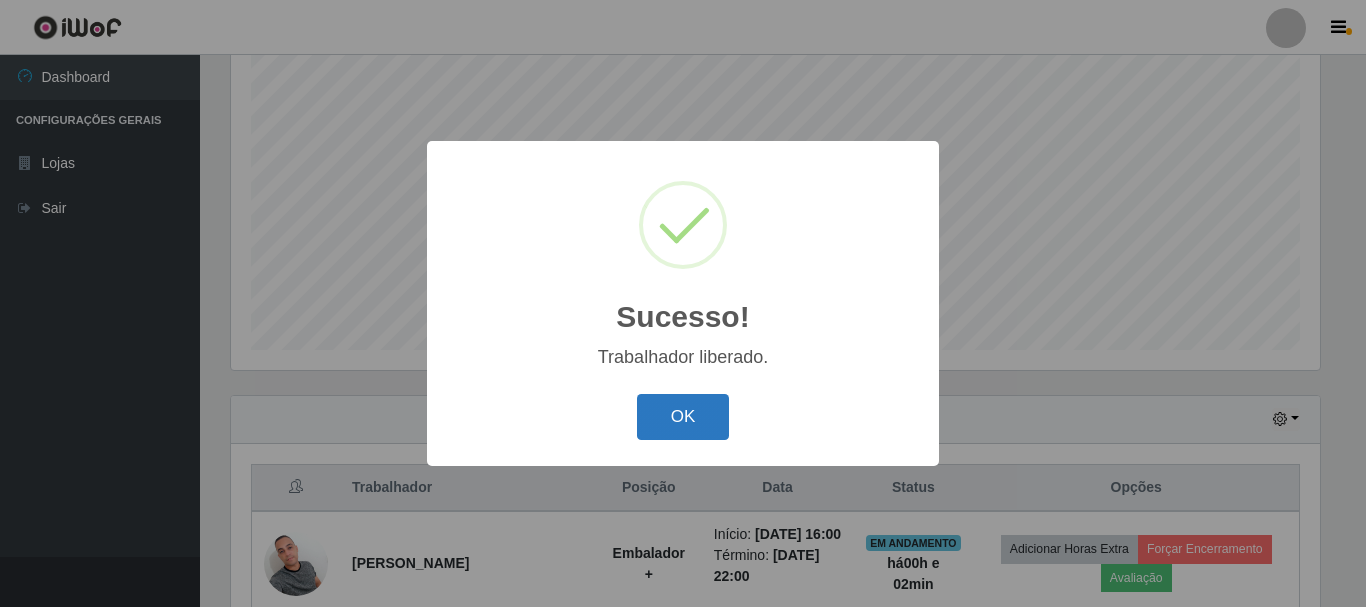 click on "OK" at bounding box center [683, 417] 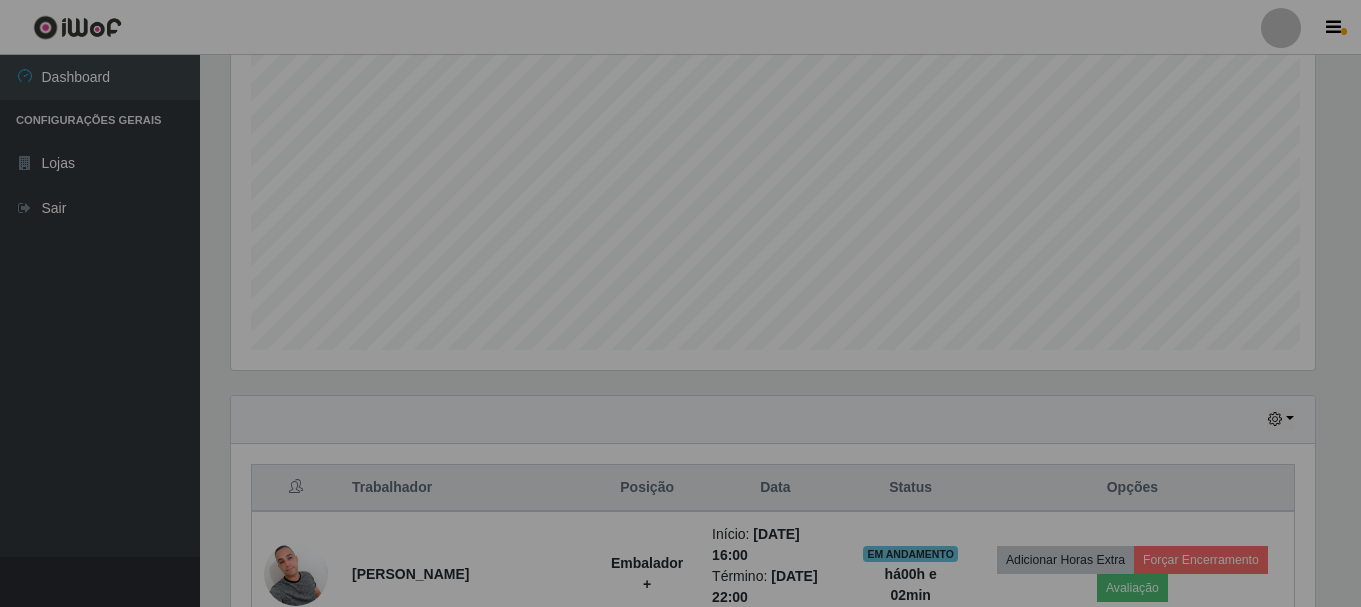 scroll, scrollTop: 999585, scrollLeft: 998901, axis: both 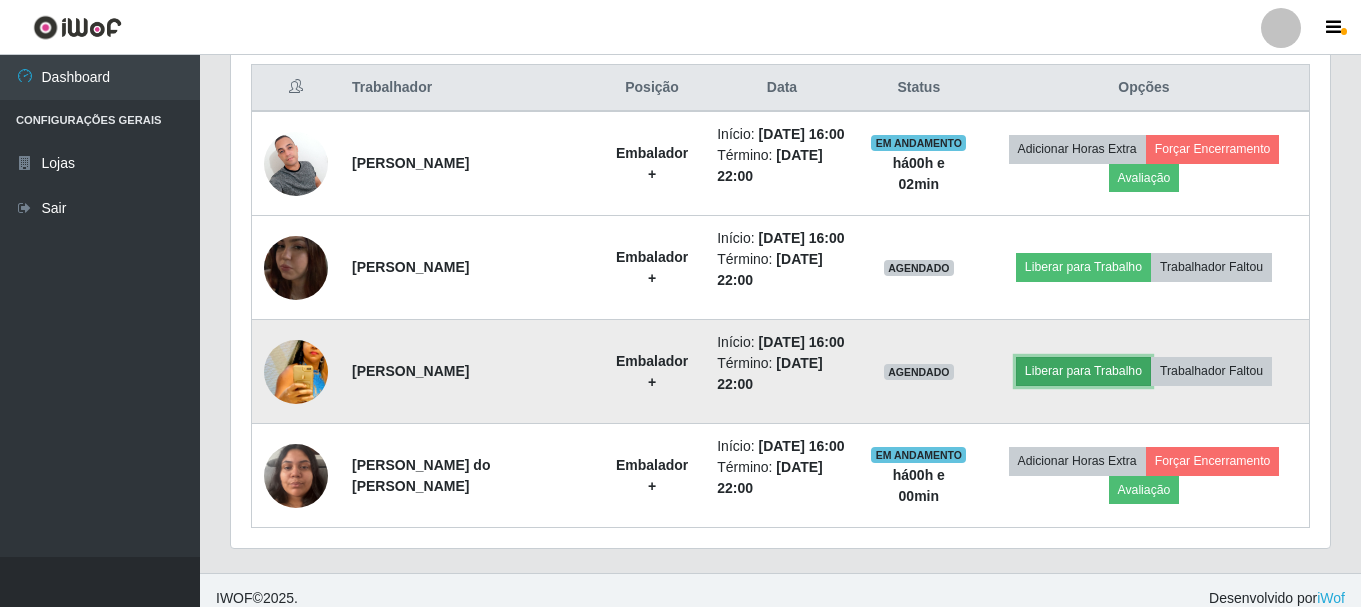 click on "Liberar para Trabalho" at bounding box center (1083, 371) 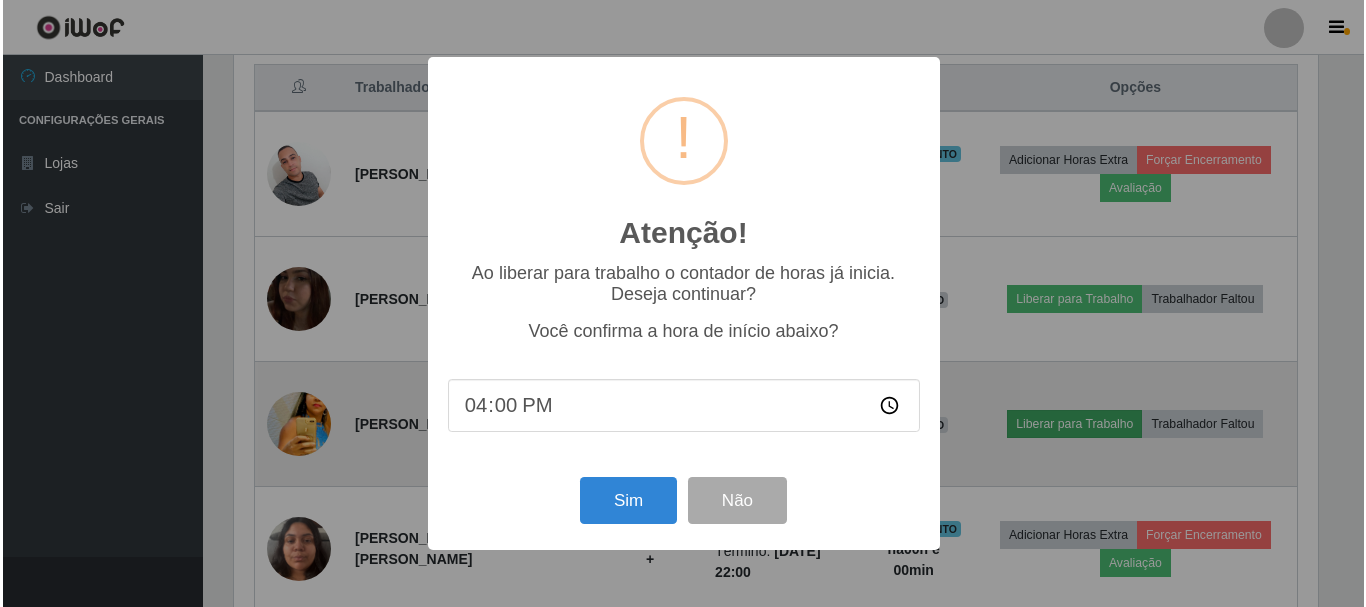 scroll, scrollTop: 999585, scrollLeft: 998911, axis: both 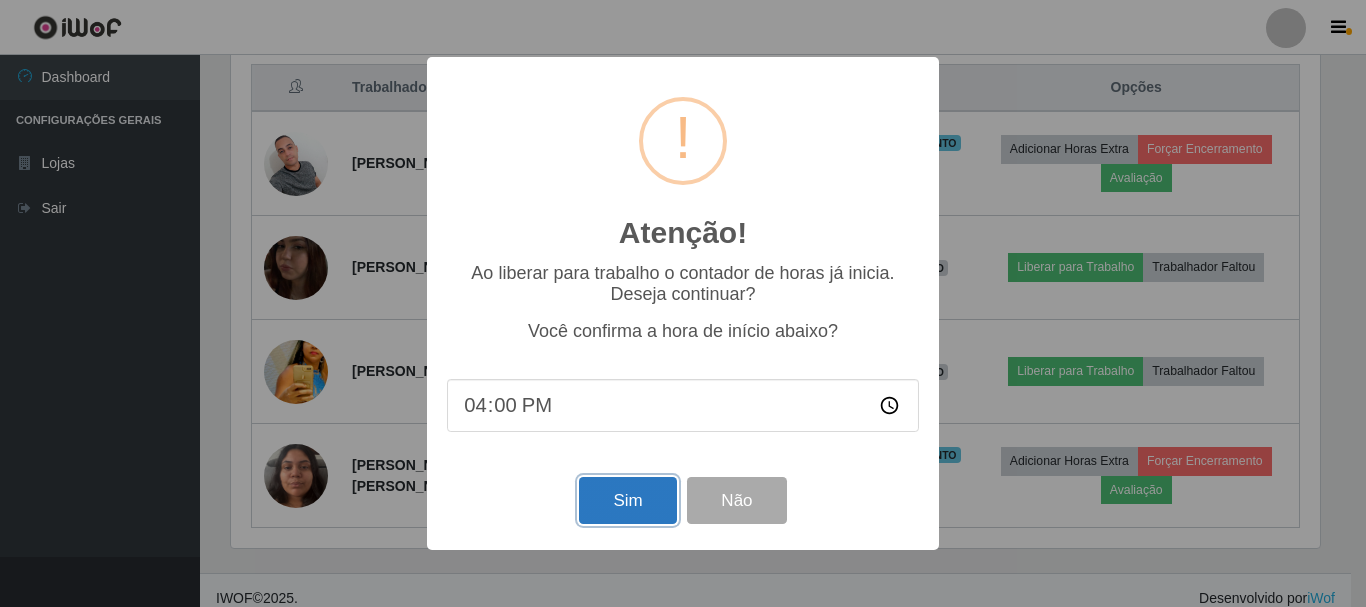 click on "Sim" at bounding box center (627, 500) 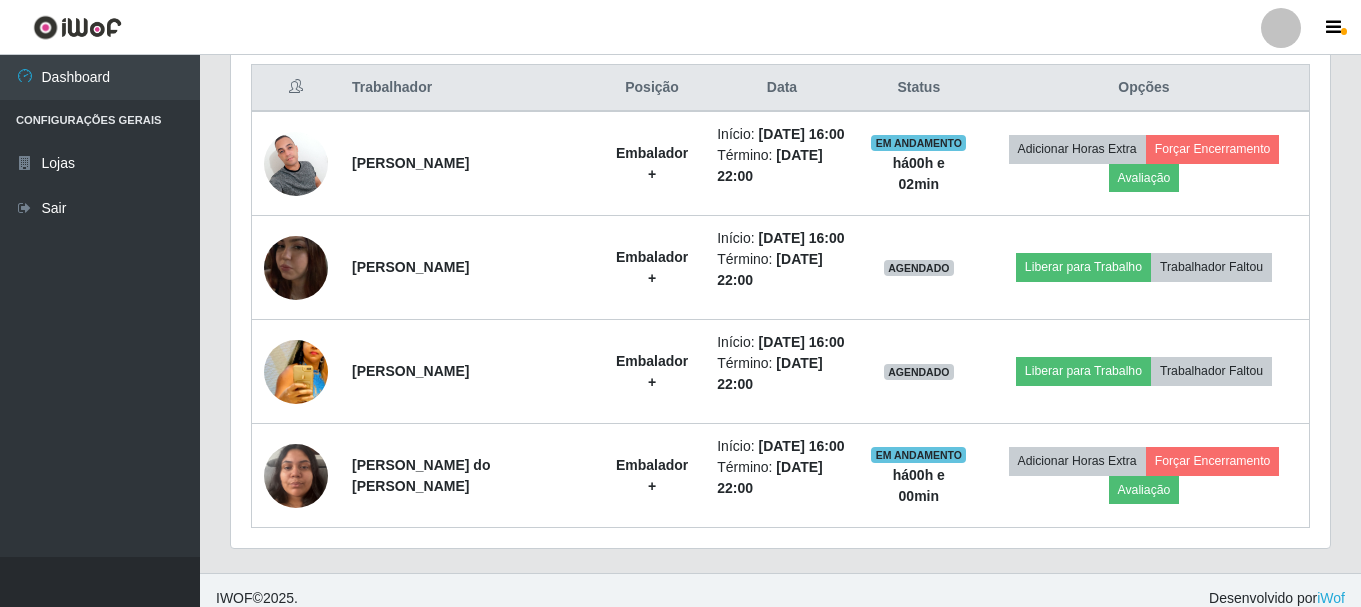 scroll, scrollTop: 999585, scrollLeft: 998901, axis: both 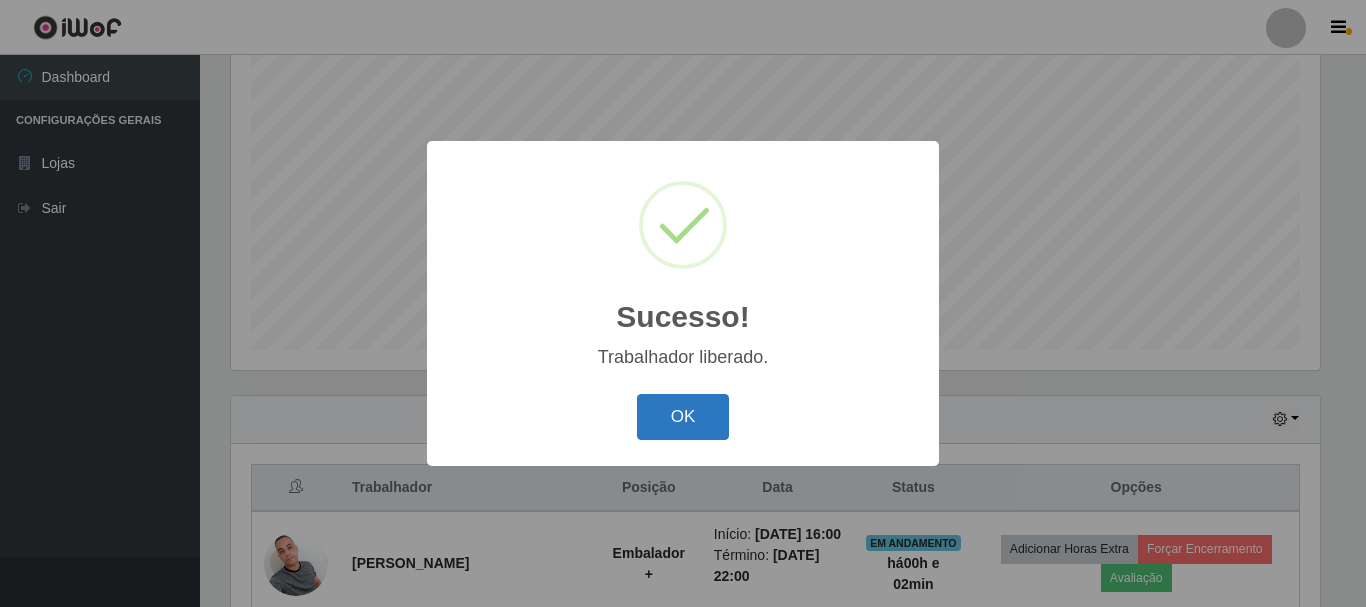 click on "OK" at bounding box center (683, 417) 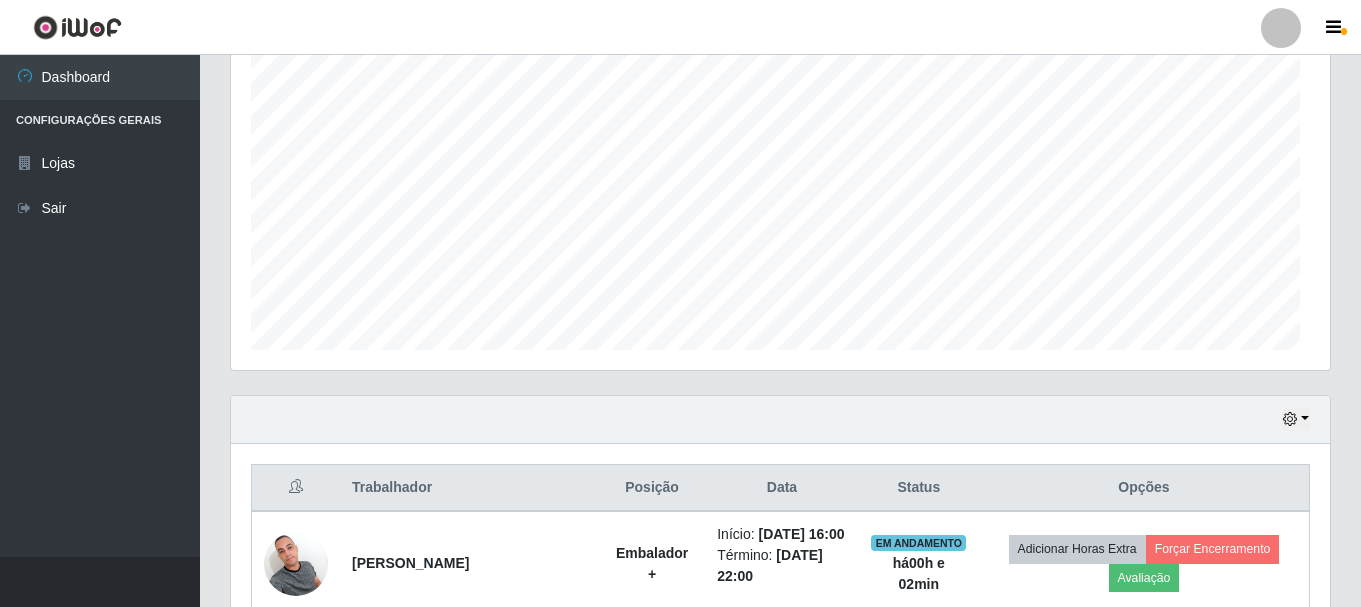 scroll, scrollTop: 999585, scrollLeft: 998901, axis: both 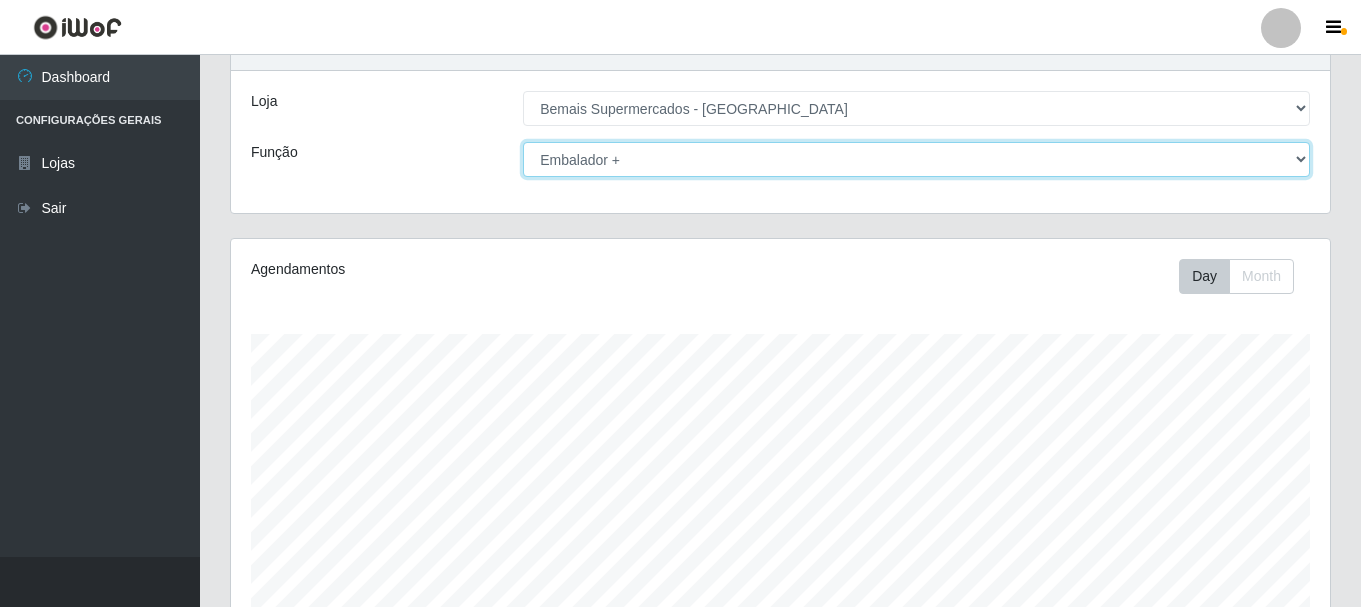 click on "[Selecione...] ASG ASG + ASG ++ Auxiliar de Depósito  Auxiliar de Depósito + Auxiliar de Depósito ++ Auxiliar de Estacionamento Auxiliar de Estacionamento + Auxiliar de Estacionamento ++ Auxiliar de Sushiman Auxiliar de Sushiman+ Auxiliar de Sushiman++ Balconista de Açougue  Balconista de Açougue + Balconista de Açougue ++ Balconista de Frios Balconista de Frios + Balconista de Frios ++ Balconista de Padaria  Balconista de Padaria + Balconista de Padaria ++ Embalador Embalador + Embalador ++ Operador de Caixa Operador de Caixa + Operador de Caixa ++ Repositor  Repositor + Repositor ++ Repositor de Hortifruti Repositor de Hortifruti + Repositor de Hortifruti ++" at bounding box center [916, 159] 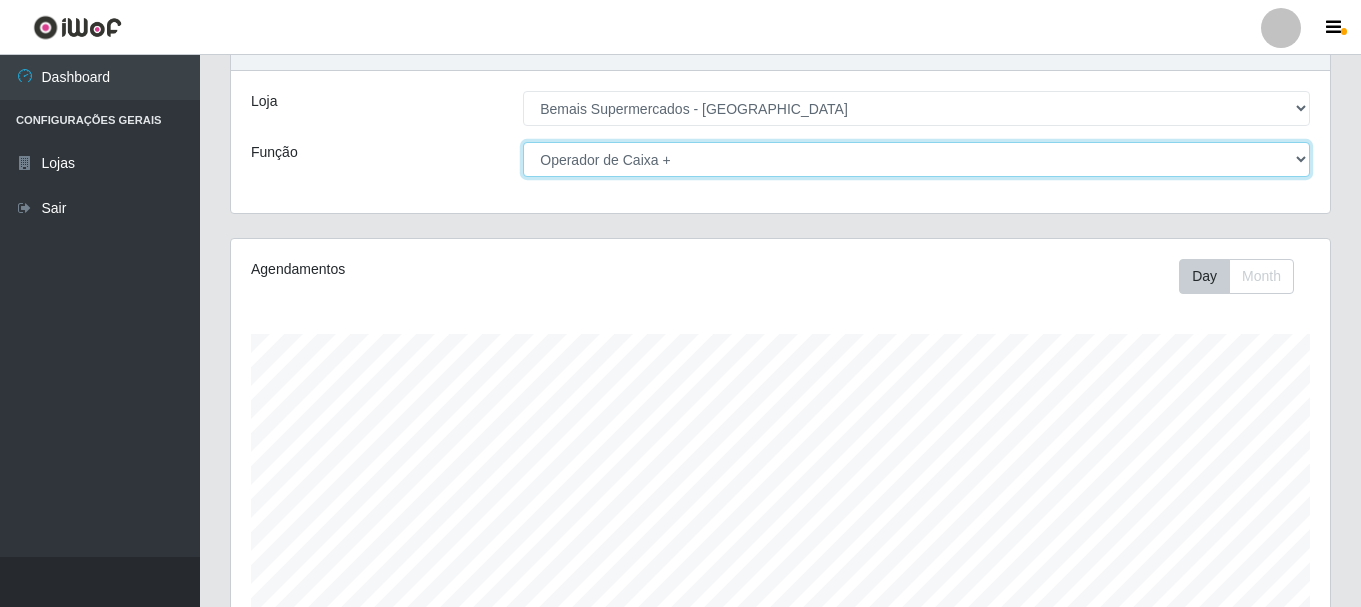 click on "[Selecione...] ASG ASG + ASG ++ Auxiliar de Depósito  Auxiliar de Depósito + Auxiliar de Depósito ++ Auxiliar de Estacionamento Auxiliar de Estacionamento + Auxiliar de Estacionamento ++ Auxiliar de Sushiman Auxiliar de Sushiman+ Auxiliar de Sushiman++ Balconista de Açougue  Balconista de Açougue + Balconista de Açougue ++ Balconista de Frios Balconista de Frios + Balconista de Frios ++ Balconista de Padaria  Balconista de Padaria + Balconista de Padaria ++ Embalador Embalador + Embalador ++ Operador de Caixa Operador de Caixa + Operador de Caixa ++ Repositor  Repositor + Repositor ++ Repositor de Hortifruti Repositor de Hortifruti + Repositor de Hortifruti ++" at bounding box center [916, 159] 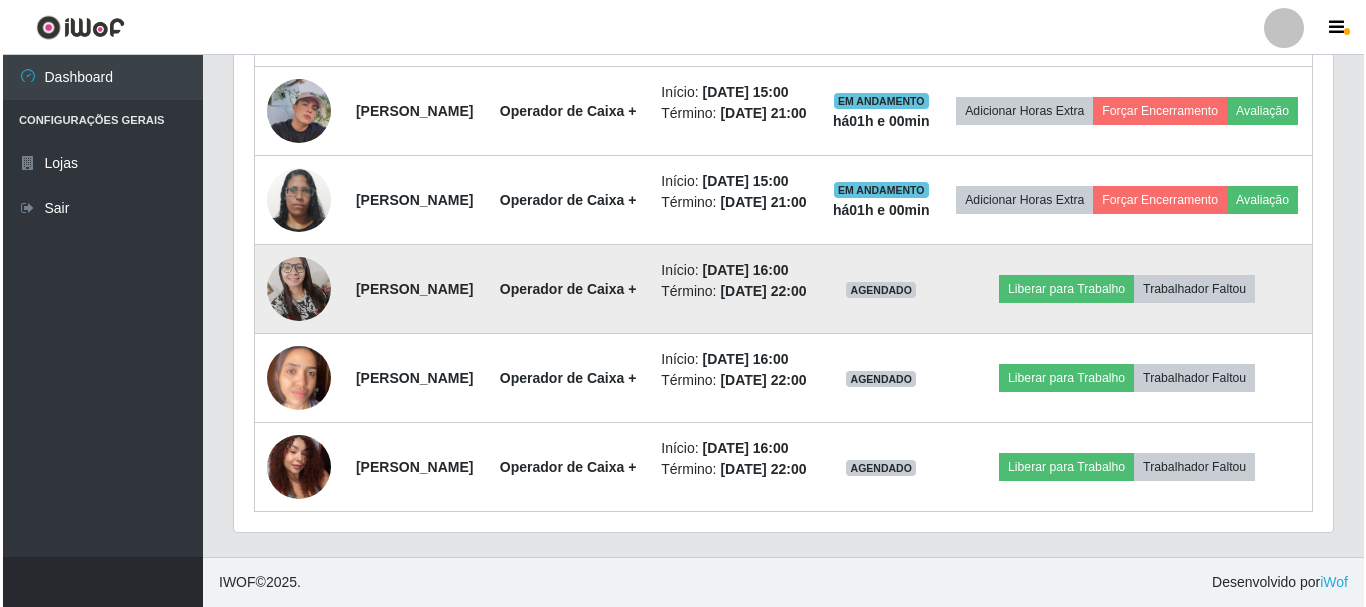 scroll, scrollTop: 1490, scrollLeft: 0, axis: vertical 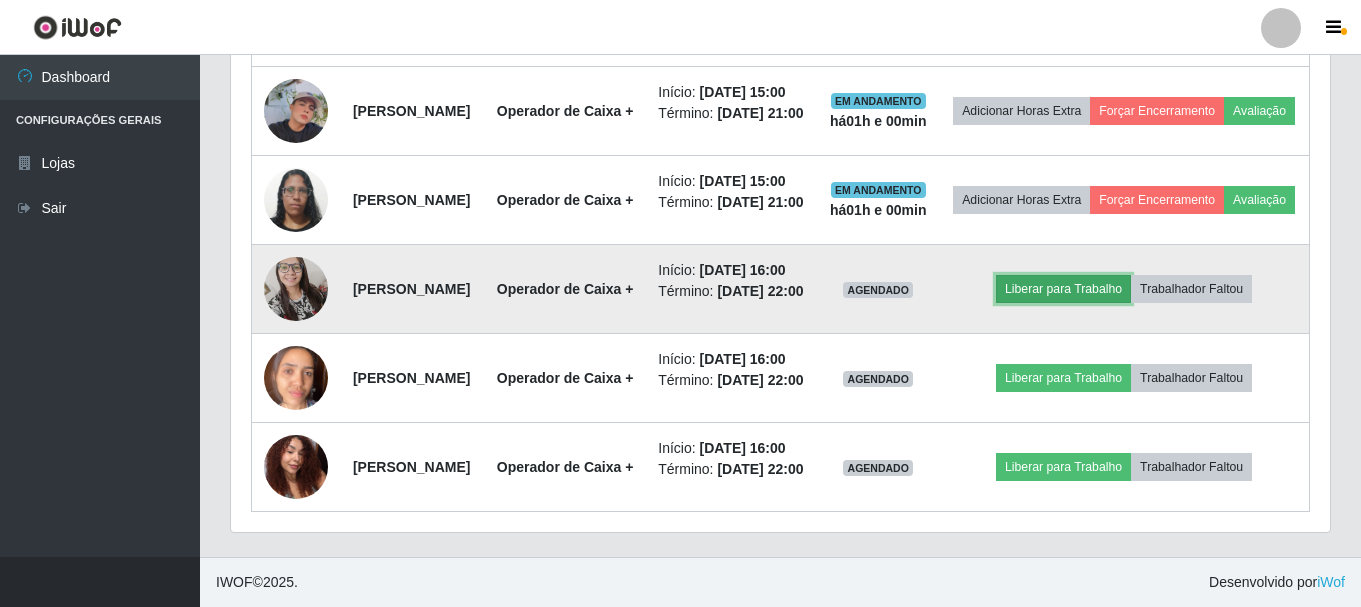 click on "Liberar para Trabalho" at bounding box center (1063, 289) 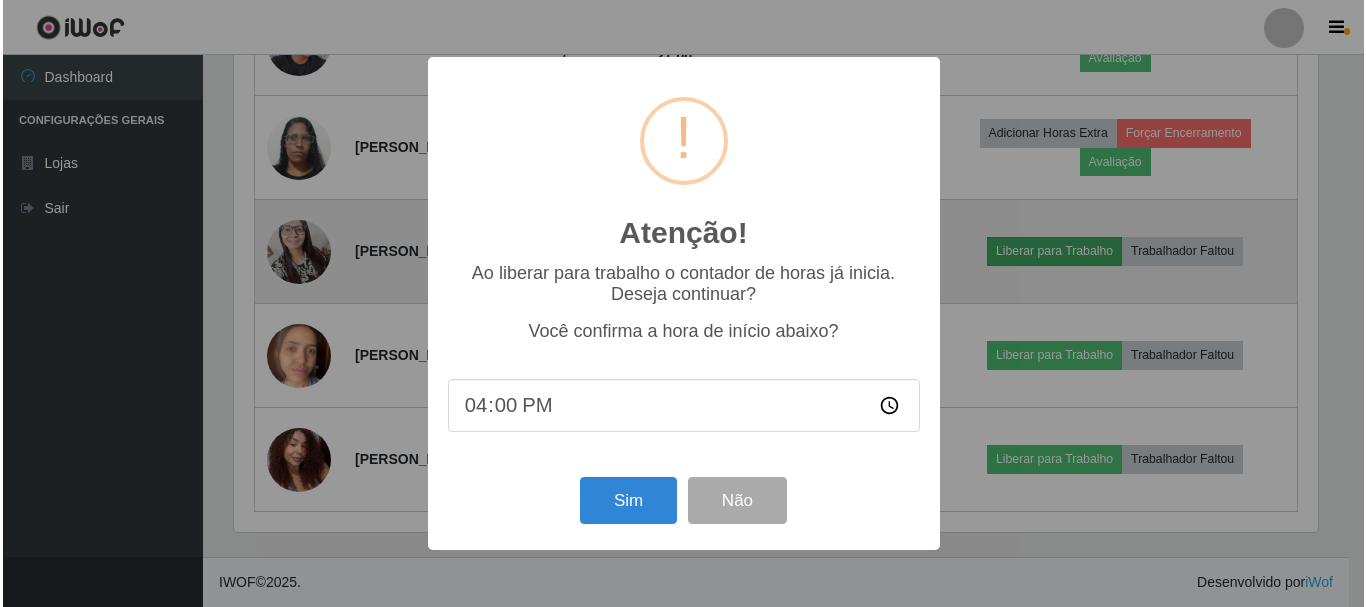 scroll, scrollTop: 999585, scrollLeft: 998911, axis: both 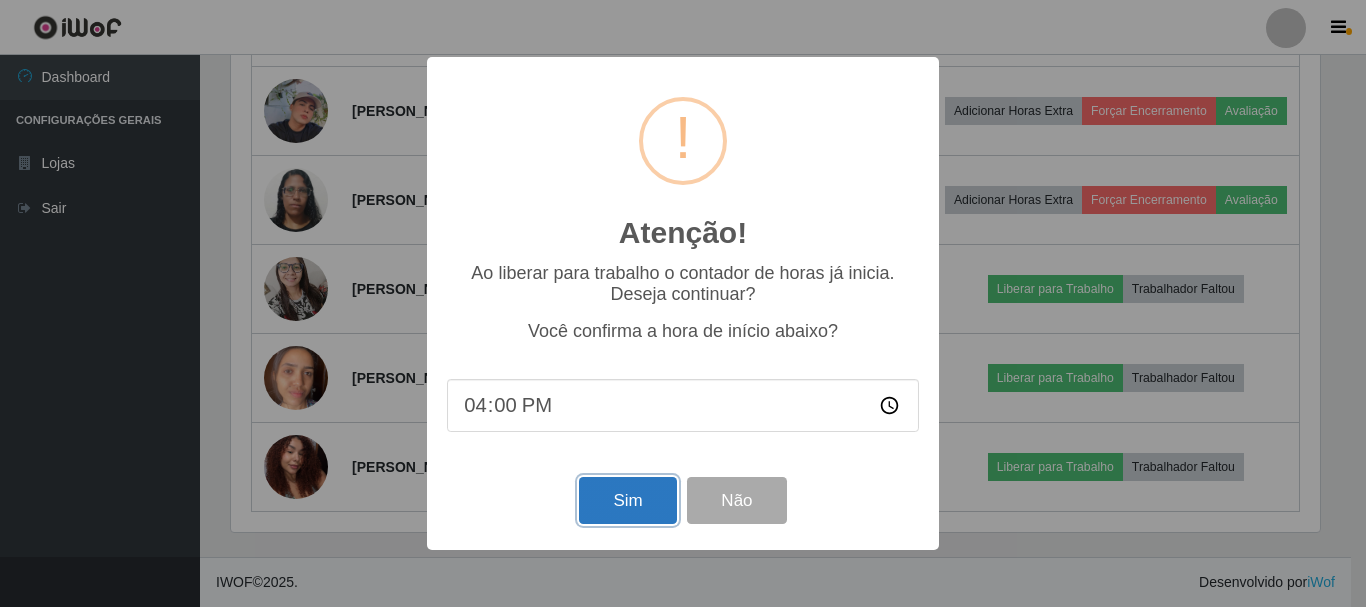 click on "Sim" at bounding box center (627, 500) 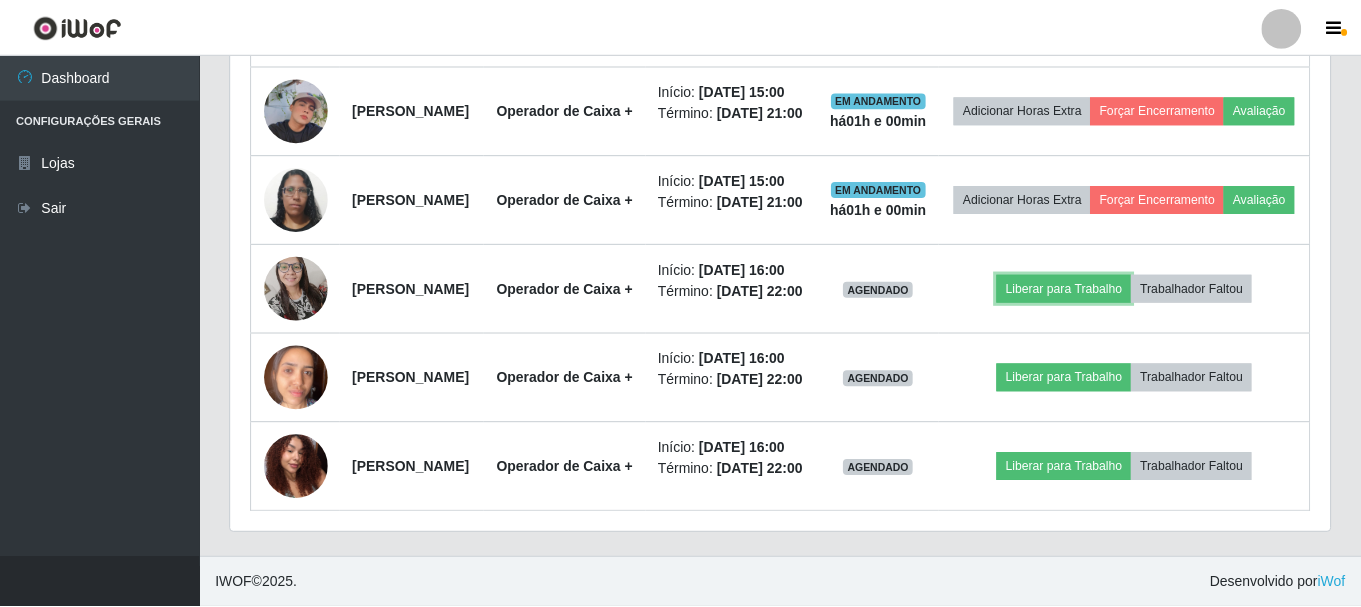 scroll, scrollTop: 999585, scrollLeft: 998901, axis: both 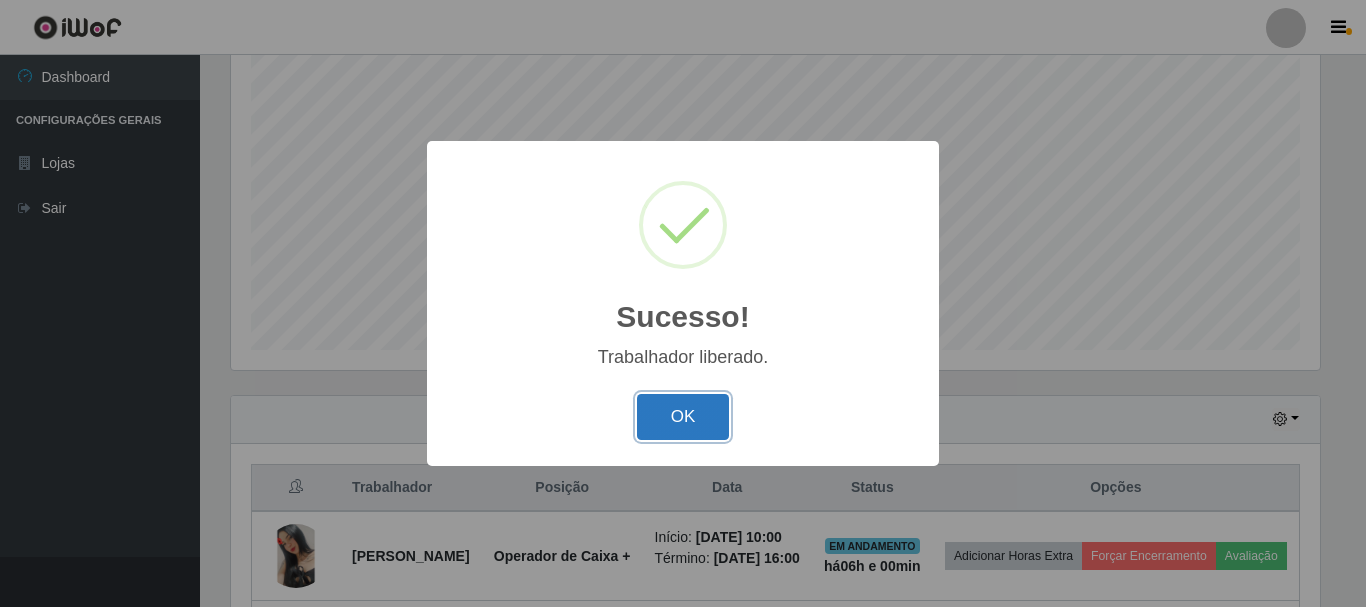 click on "OK" at bounding box center [683, 417] 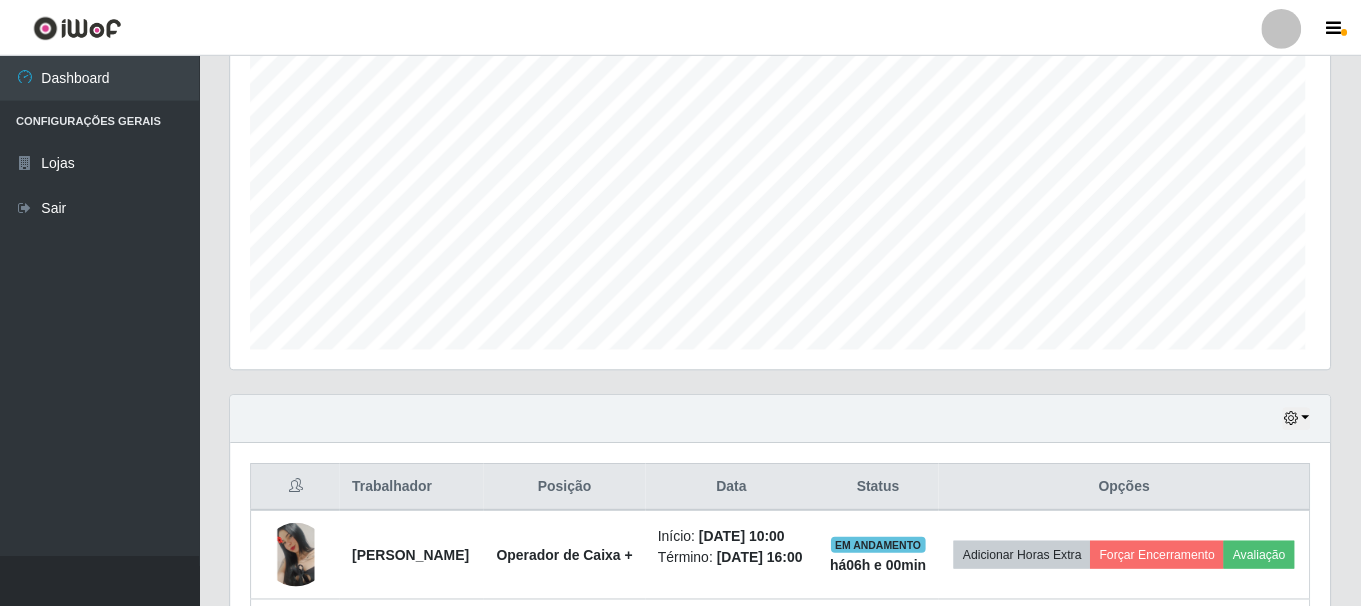 scroll, scrollTop: 999585, scrollLeft: 998901, axis: both 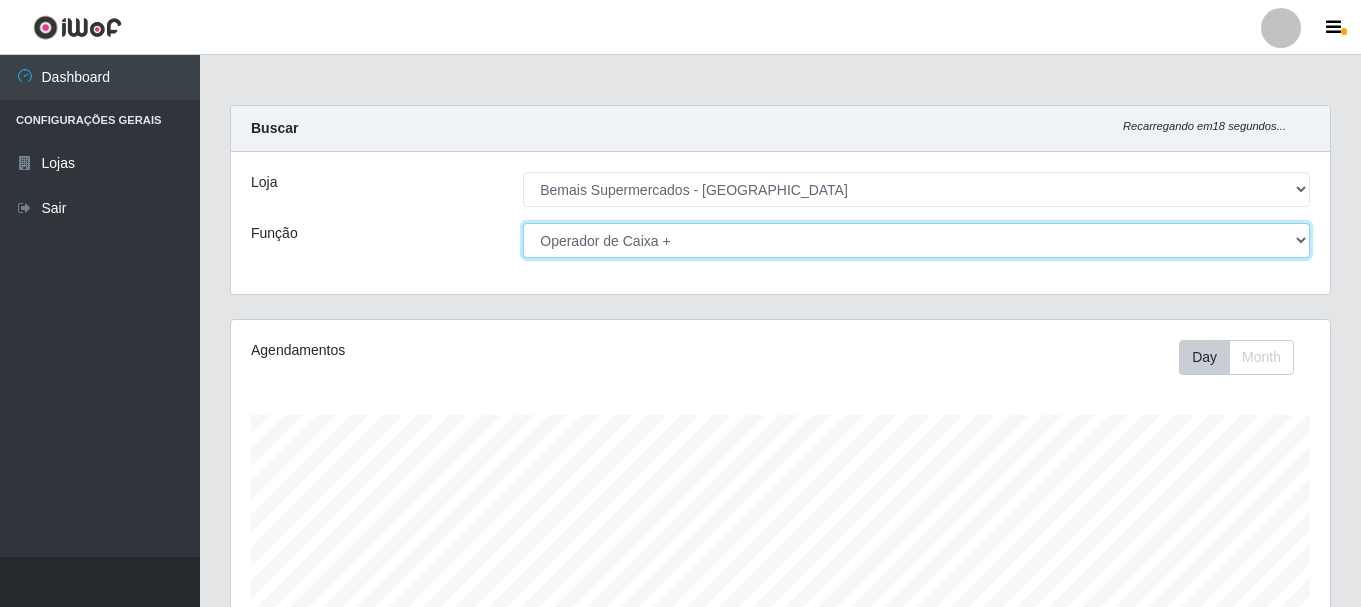 click on "[Selecione...] ASG ASG + ASG ++ Auxiliar de Depósito  Auxiliar de Depósito + Auxiliar de Depósito ++ Auxiliar de Estacionamento Auxiliar de Estacionamento + Auxiliar de Estacionamento ++ Auxiliar de Sushiman Auxiliar de Sushiman+ Auxiliar de Sushiman++ Balconista de Açougue  Balconista de Açougue + Balconista de Açougue ++ Balconista de Frios Balconista de Frios + Balconista de Frios ++ Balconista de Padaria  Balconista de Padaria + Balconista de Padaria ++ Embalador Embalador + Embalador ++ Operador de Caixa Operador de Caixa + Operador de Caixa ++ Repositor  Repositor + Repositor ++ Repositor de Hortifruti Repositor de Hortifruti + Repositor de Hortifruti ++" at bounding box center (916, 240) 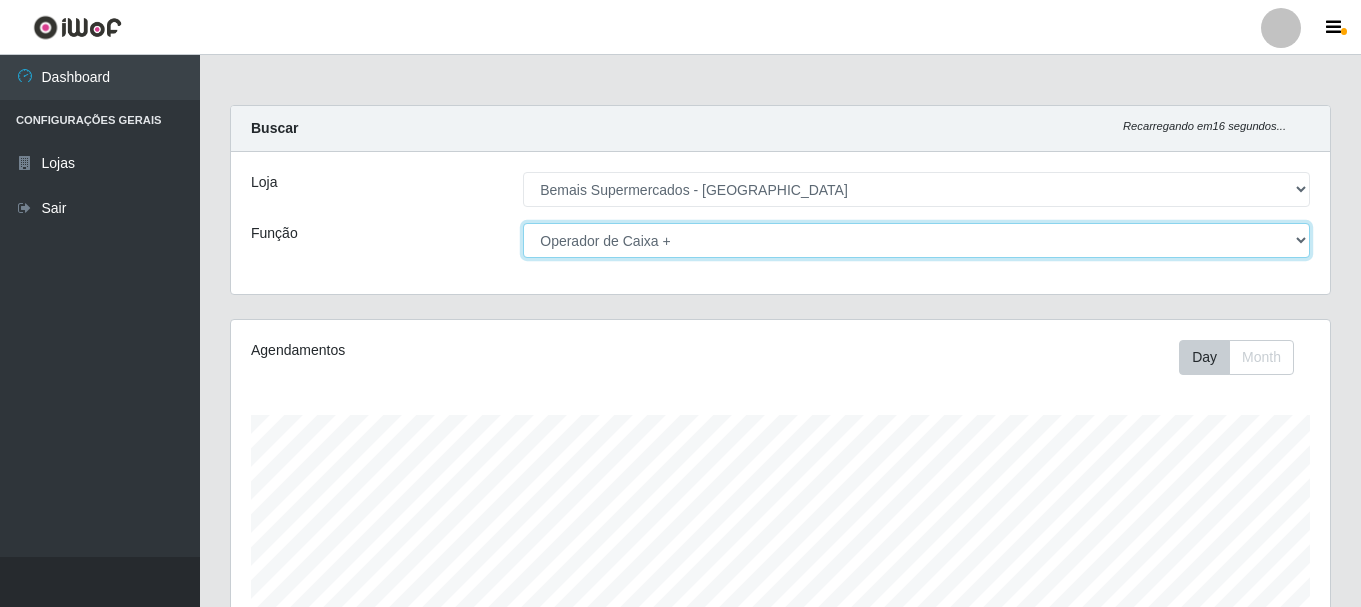 select on "[Selecione...]" 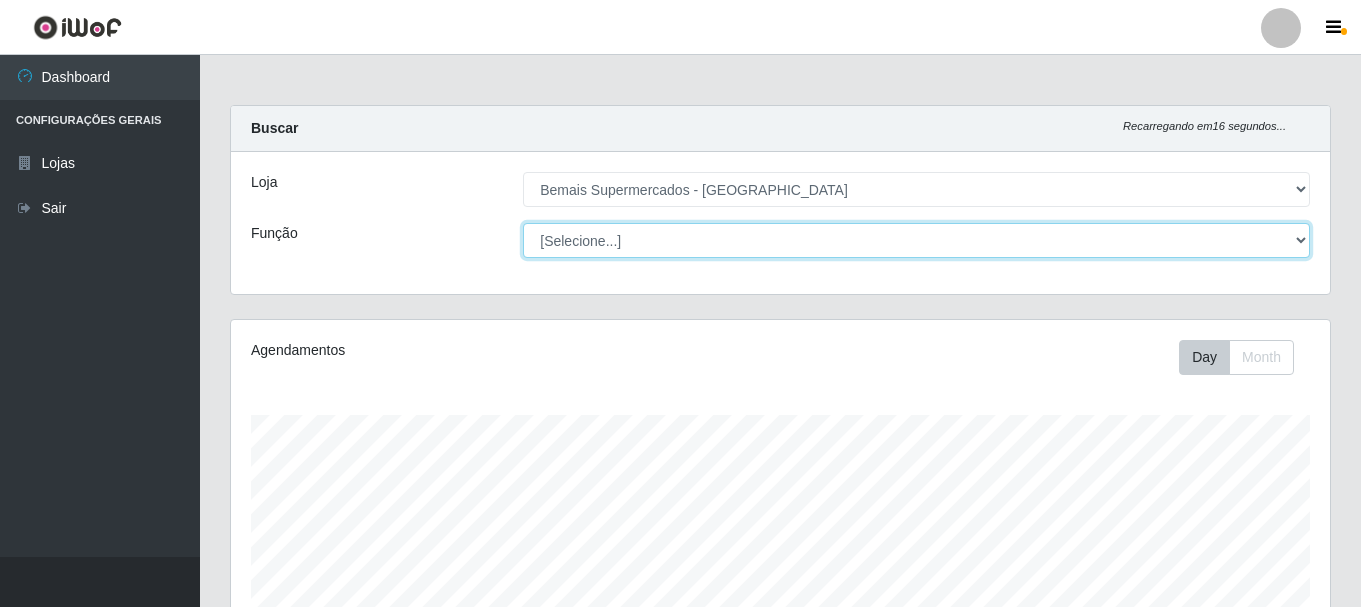 click on "[Selecione...] ASG ASG + ASG ++ Auxiliar de Depósito  Auxiliar de Depósito + Auxiliar de Depósito ++ Auxiliar de Estacionamento Auxiliar de Estacionamento + Auxiliar de Estacionamento ++ Auxiliar de Sushiman Auxiliar de Sushiman+ Auxiliar de Sushiman++ Balconista de Açougue  Balconista de Açougue + Balconista de Açougue ++ Balconista de Frios Balconista de Frios + Balconista de Frios ++ Balconista de Padaria  Balconista de Padaria + Balconista de Padaria ++ Embalador Embalador + Embalador ++ Operador de Caixa Operador de Caixa + Operador de Caixa ++ Repositor  Repositor + Repositor ++ Repositor de Hortifruti Repositor de Hortifruti + Repositor de Hortifruti ++" at bounding box center (916, 240) 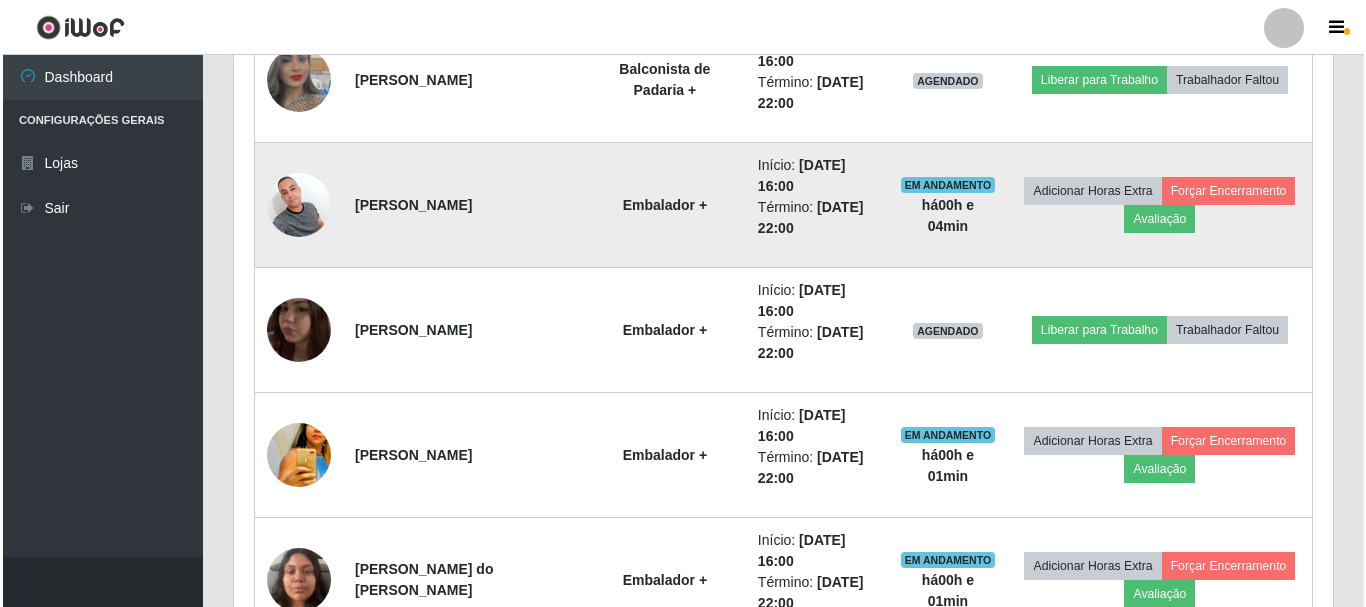 scroll, scrollTop: 2265, scrollLeft: 0, axis: vertical 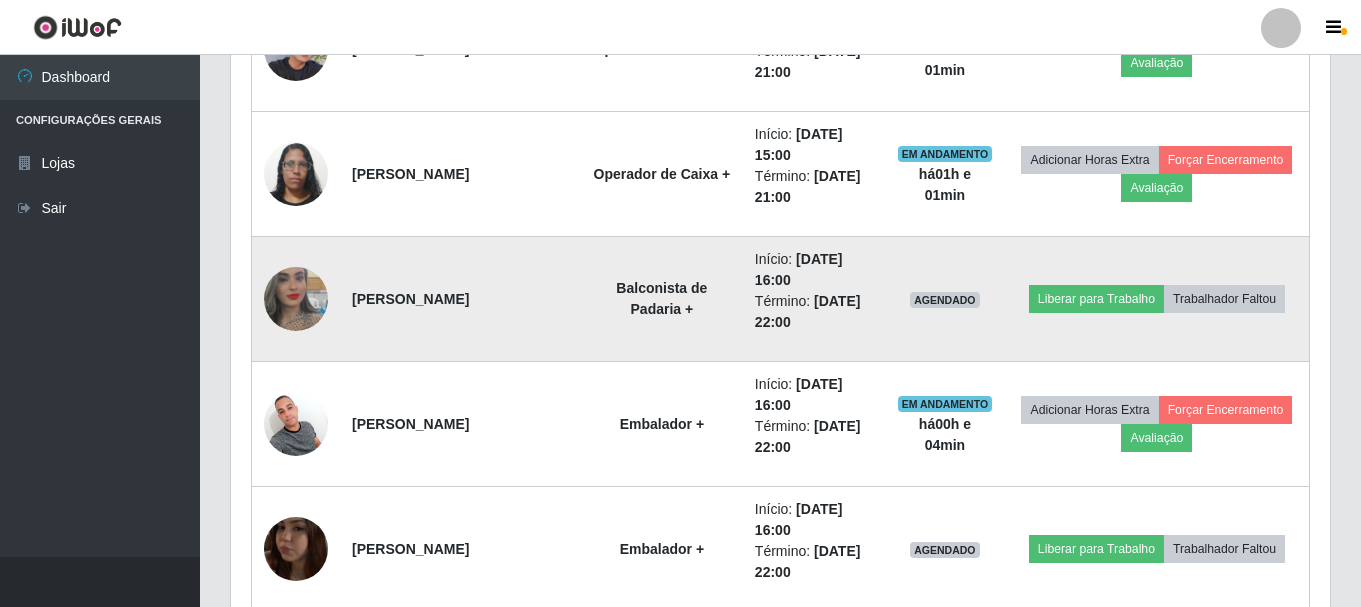 click at bounding box center (296, 299) 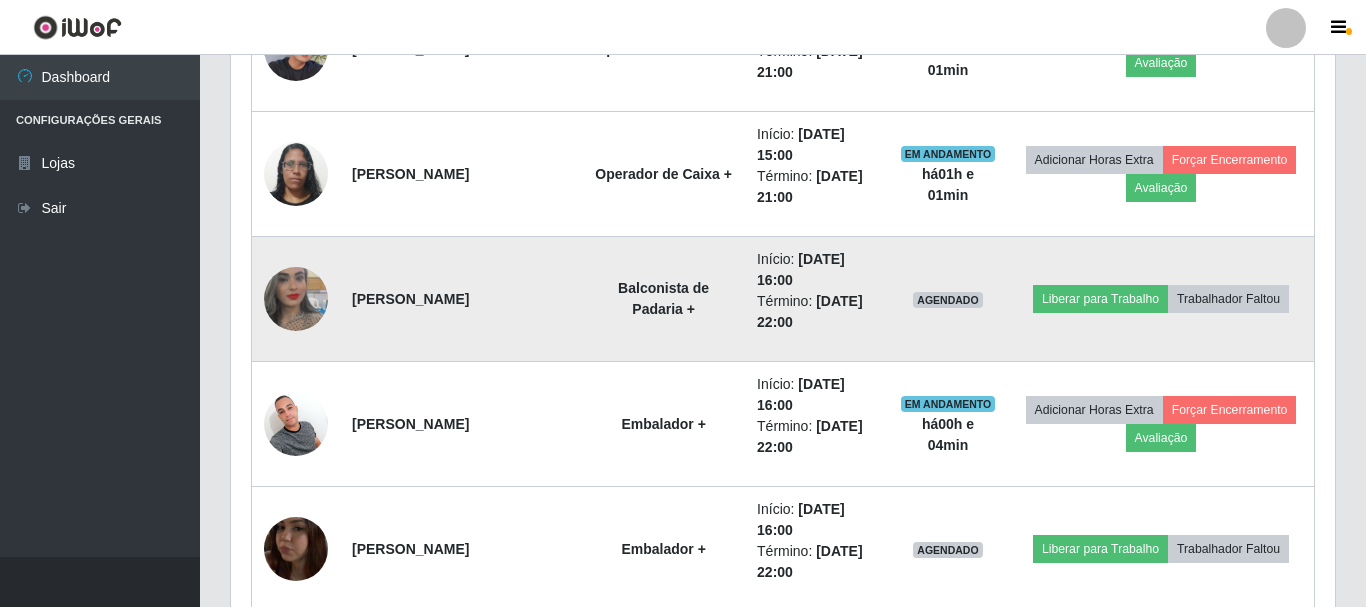scroll, scrollTop: 999585, scrollLeft: 998911, axis: both 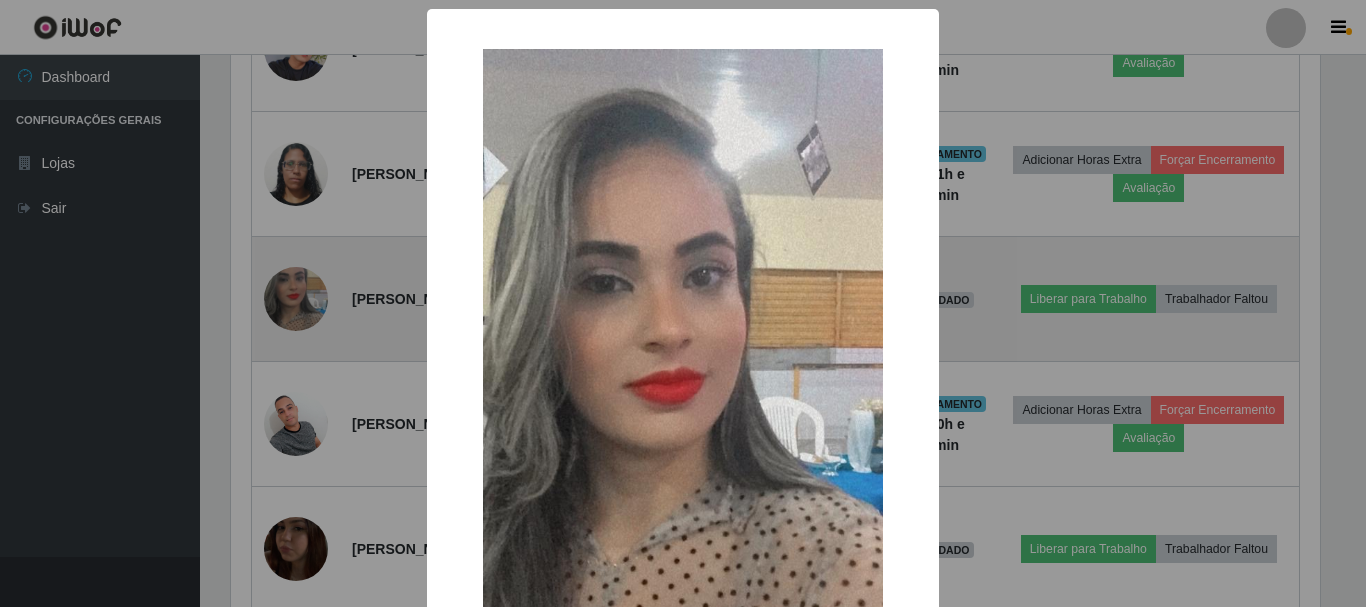 click on "× OK Cancel" at bounding box center [683, 303] 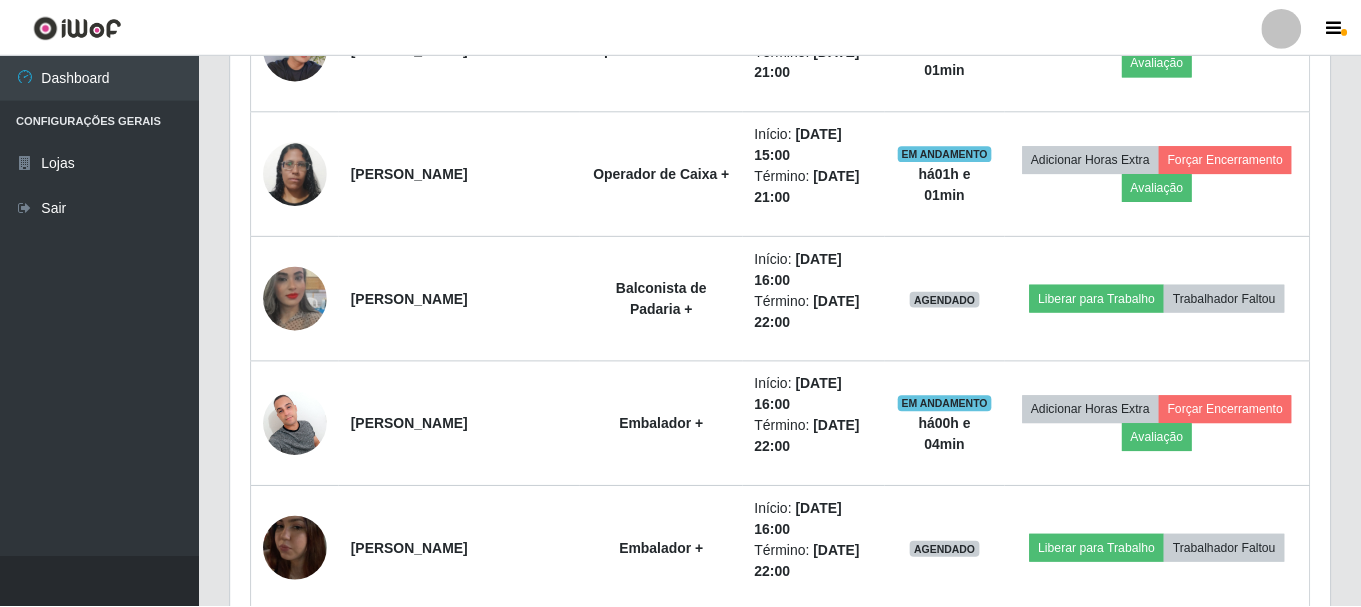 scroll, scrollTop: 999585, scrollLeft: 998901, axis: both 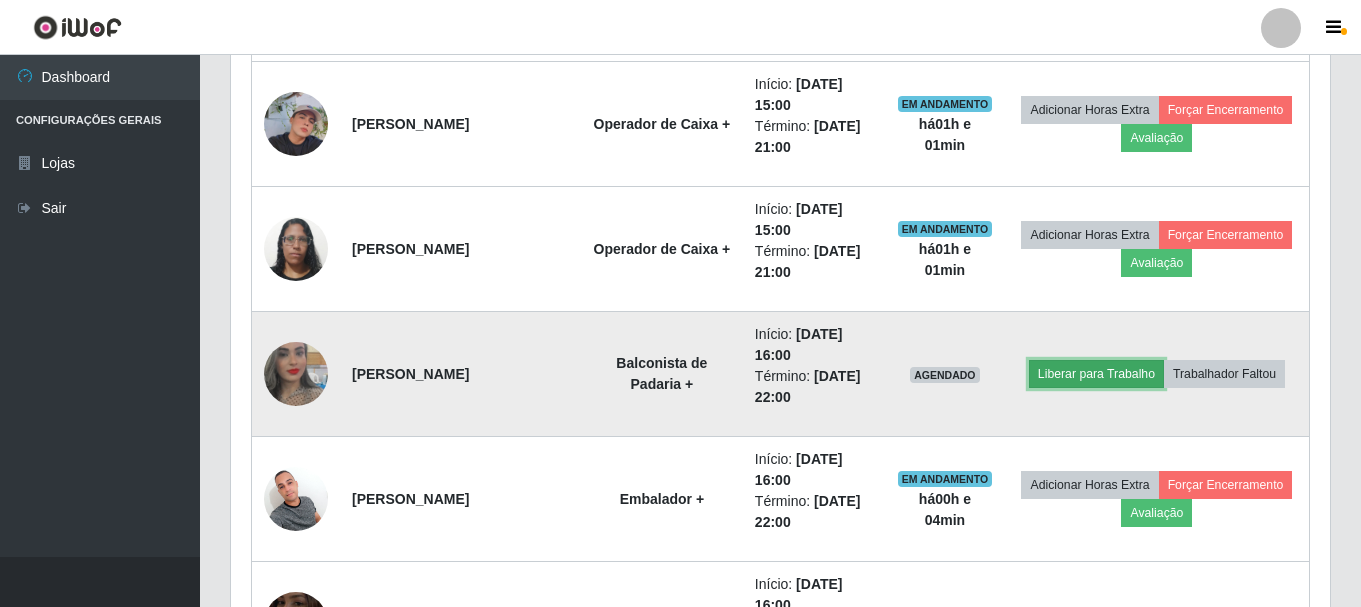 click on "Liberar para Trabalho" at bounding box center (1096, 374) 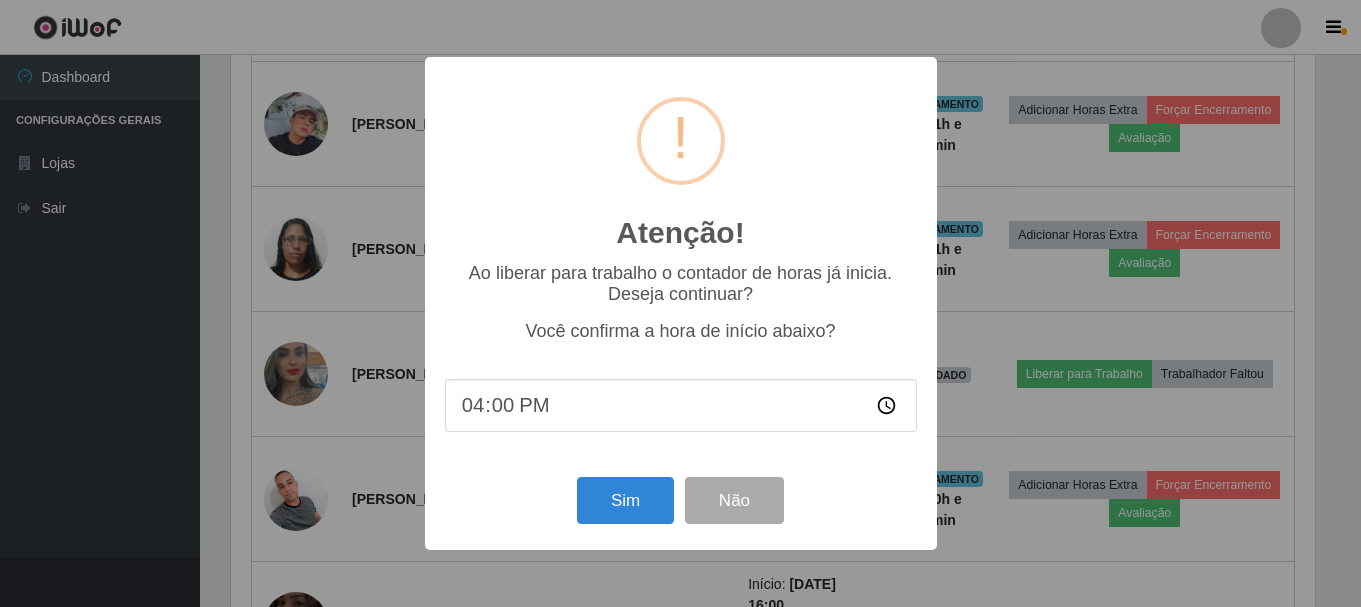 scroll, scrollTop: 999585, scrollLeft: 998911, axis: both 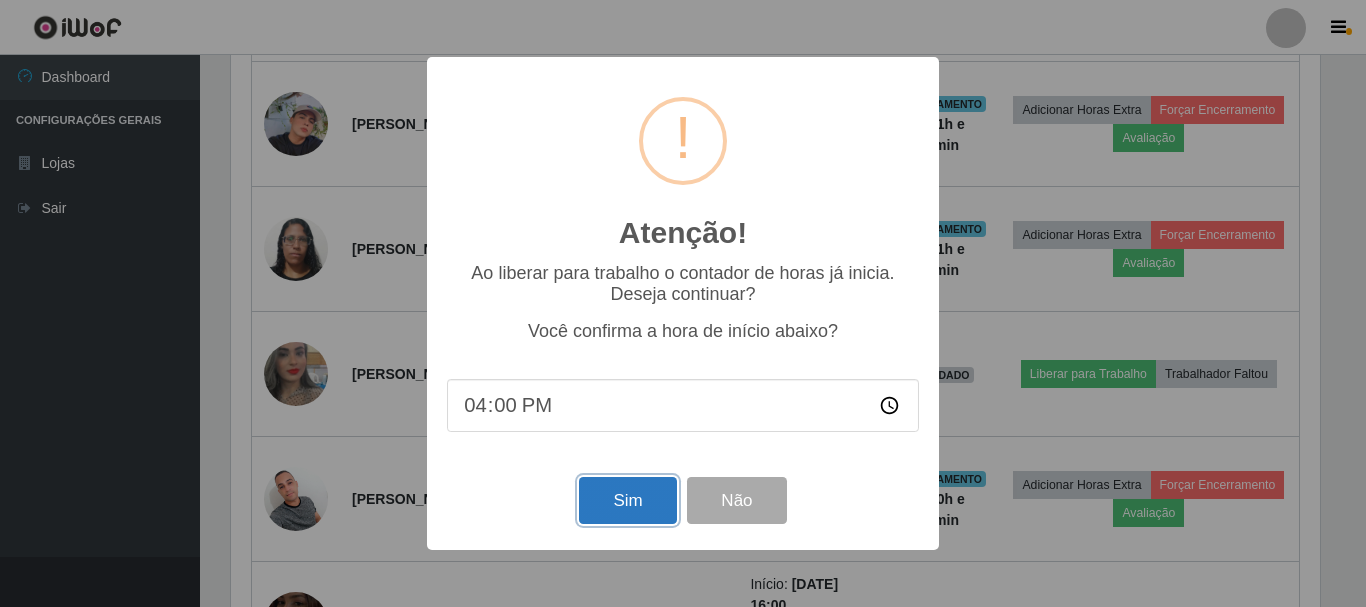 click on "Sim" at bounding box center (627, 500) 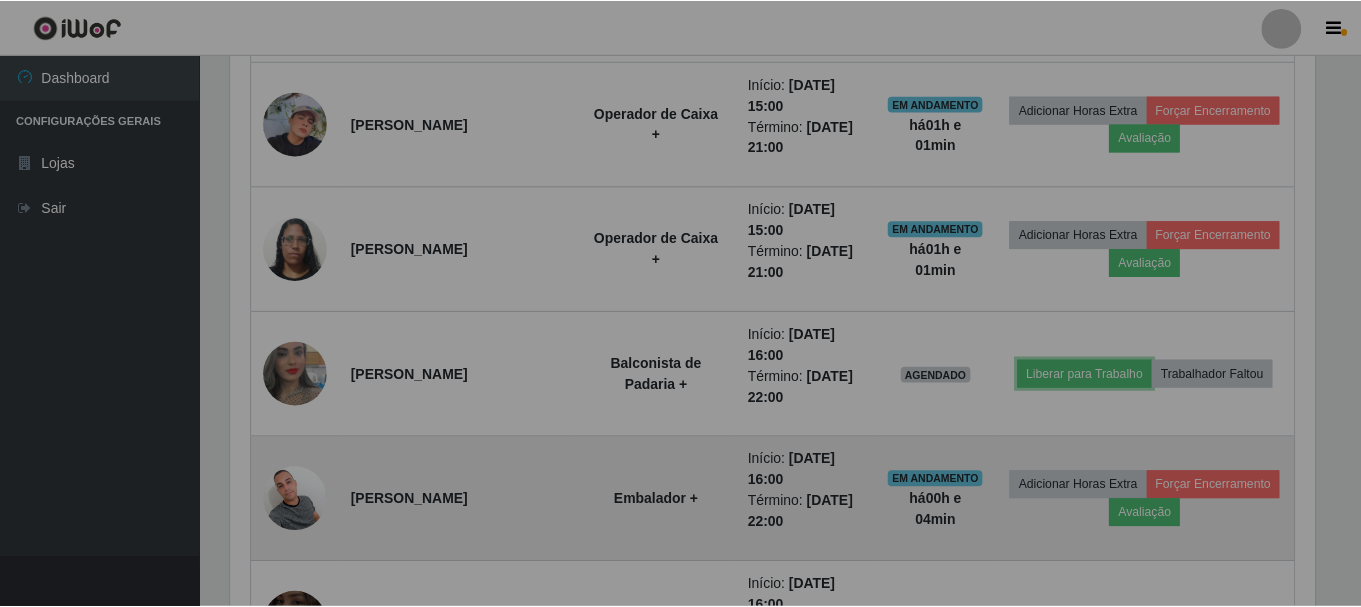 scroll, scrollTop: 999585, scrollLeft: 998901, axis: both 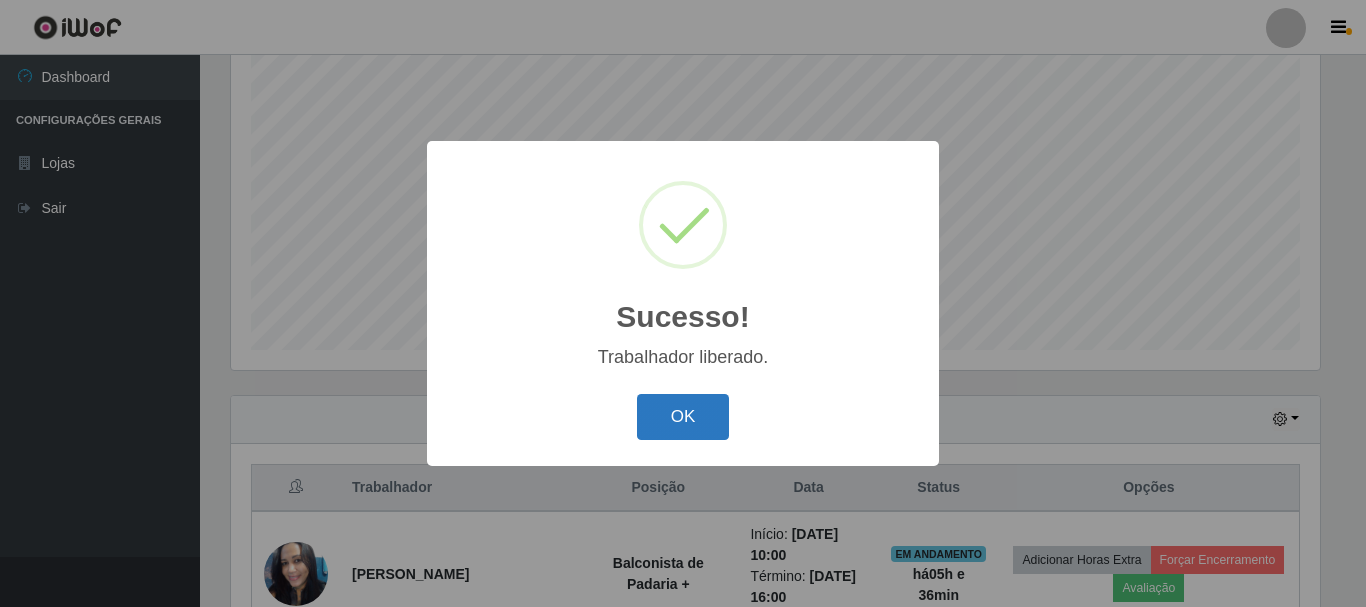click on "OK" at bounding box center (683, 417) 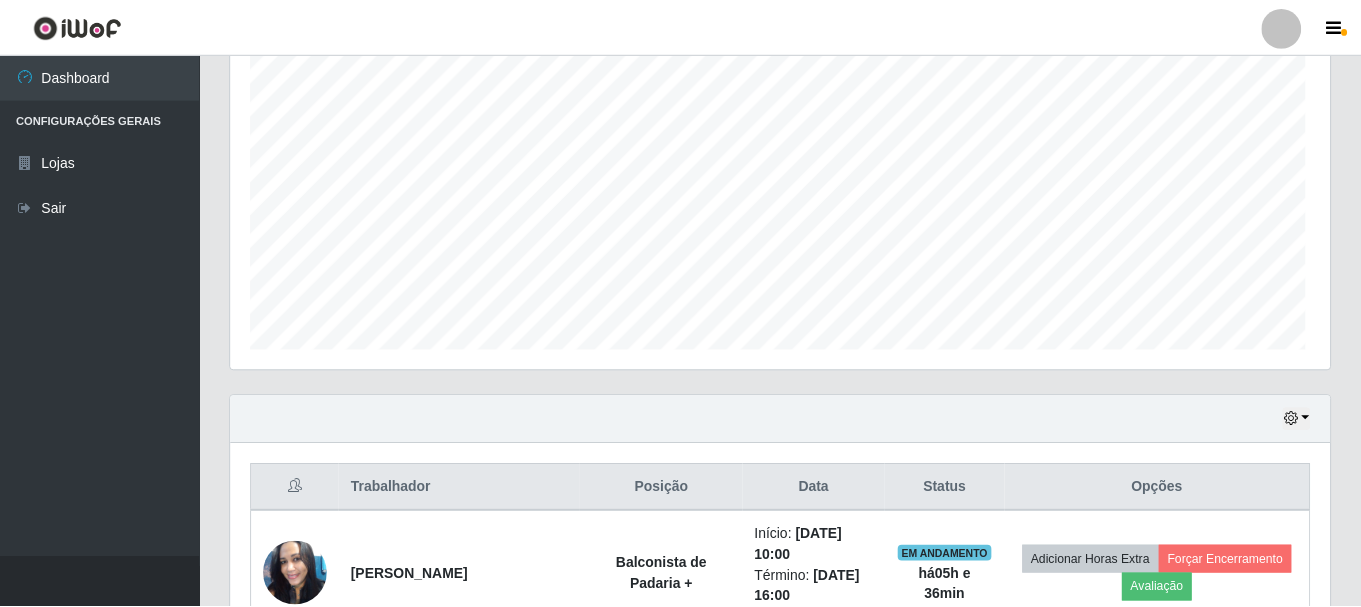 scroll, scrollTop: 999585, scrollLeft: 998901, axis: both 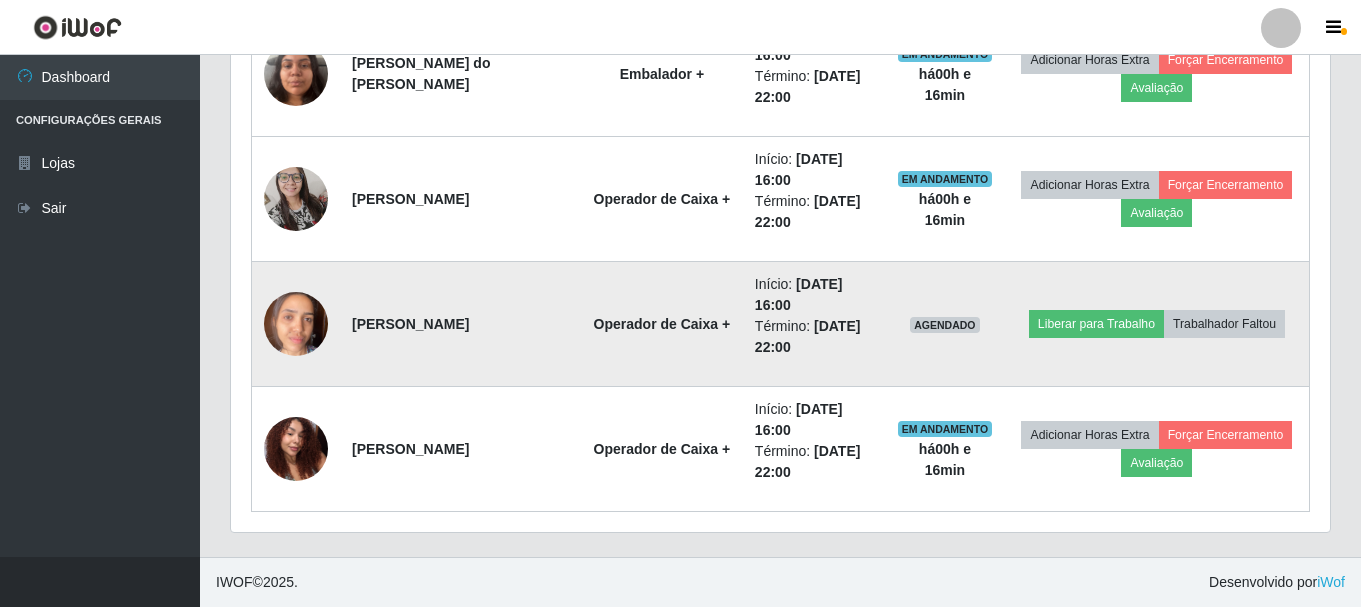click at bounding box center [296, 323] 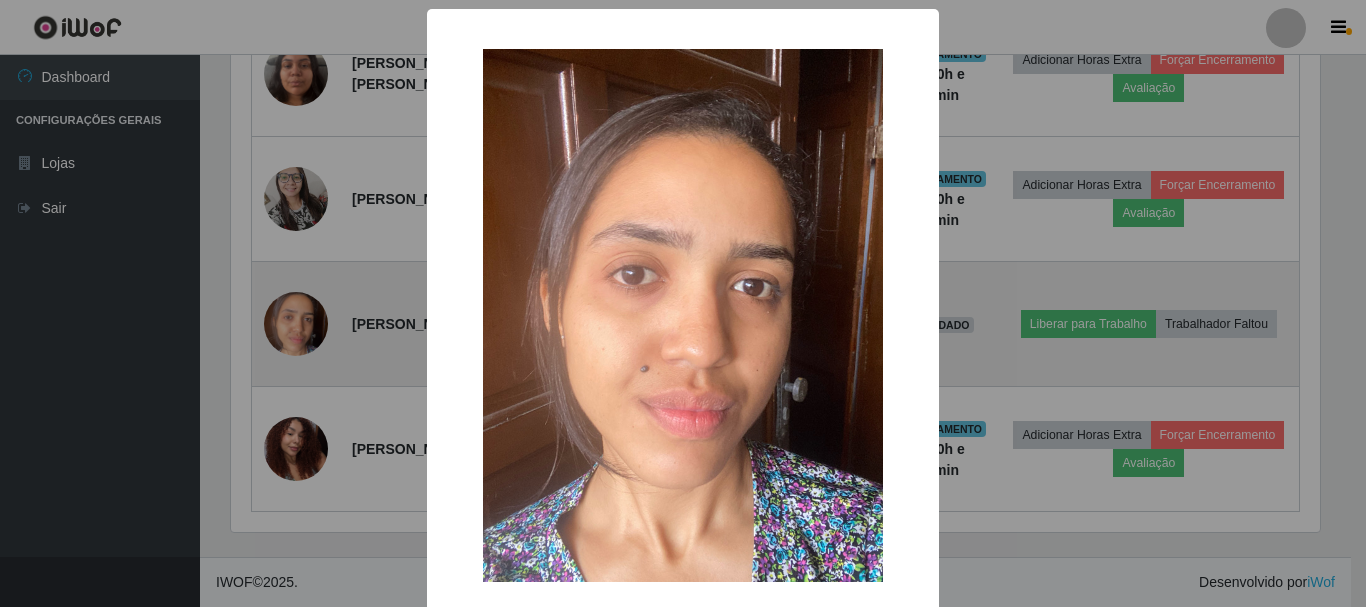 scroll, scrollTop: 999585, scrollLeft: 998911, axis: both 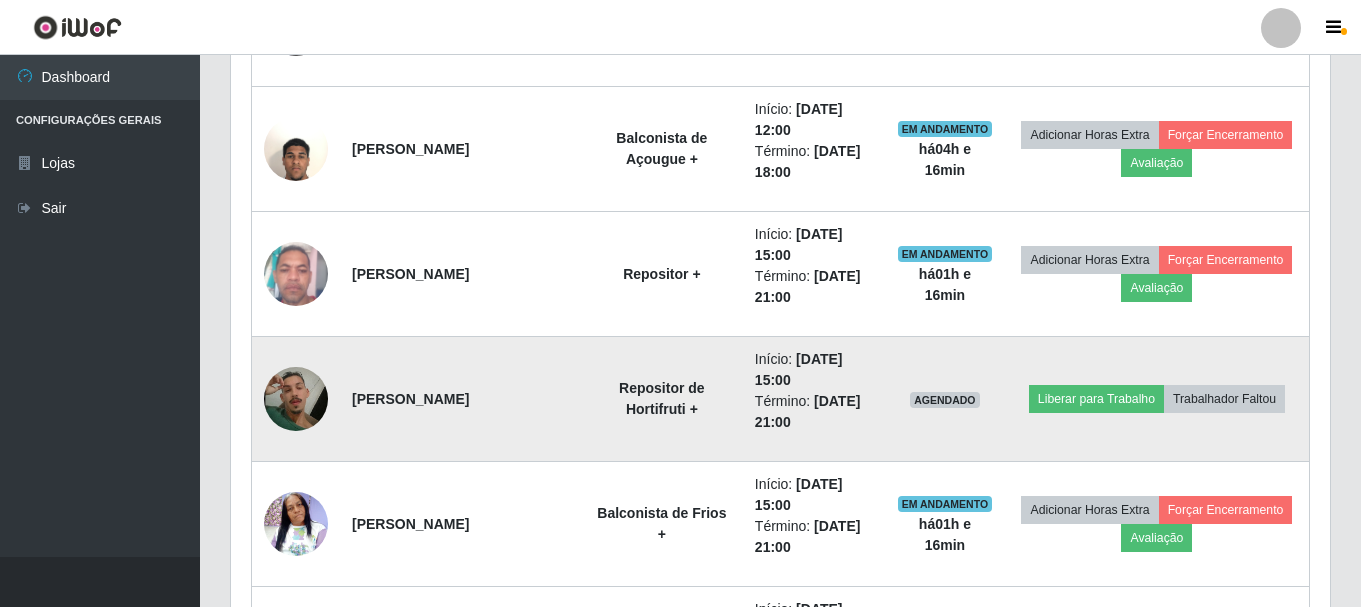 click at bounding box center (296, 399) 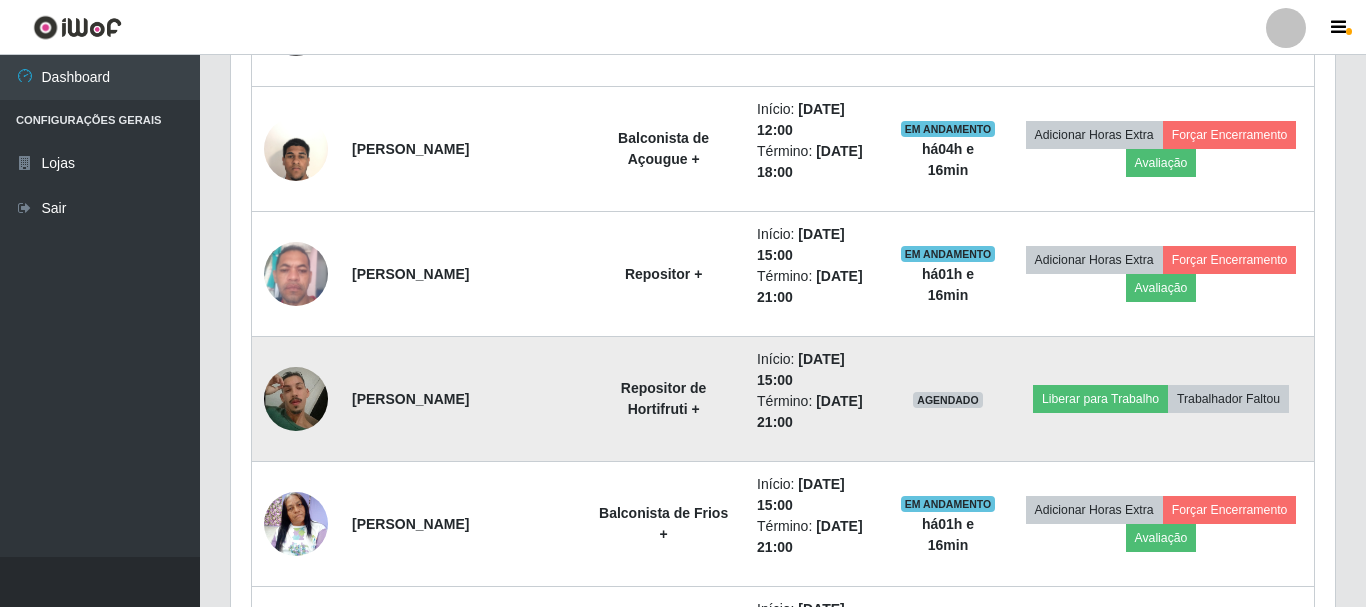 scroll, scrollTop: 999585, scrollLeft: 998911, axis: both 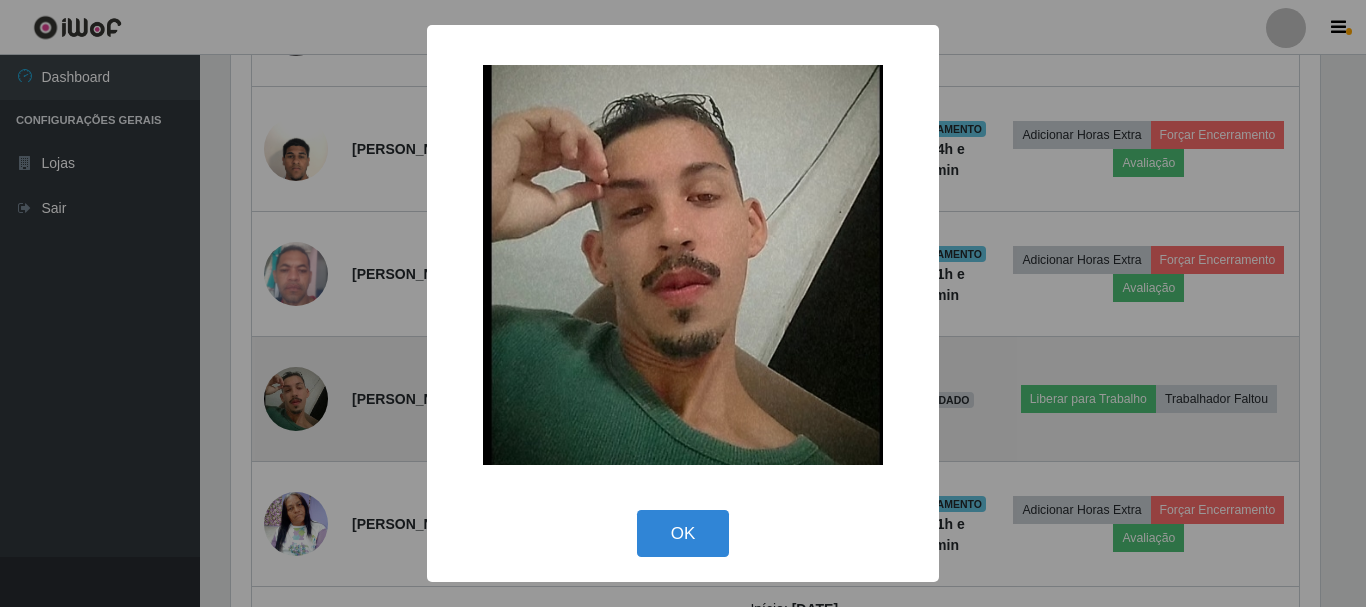 click on "× OK Cancel" at bounding box center (683, 303) 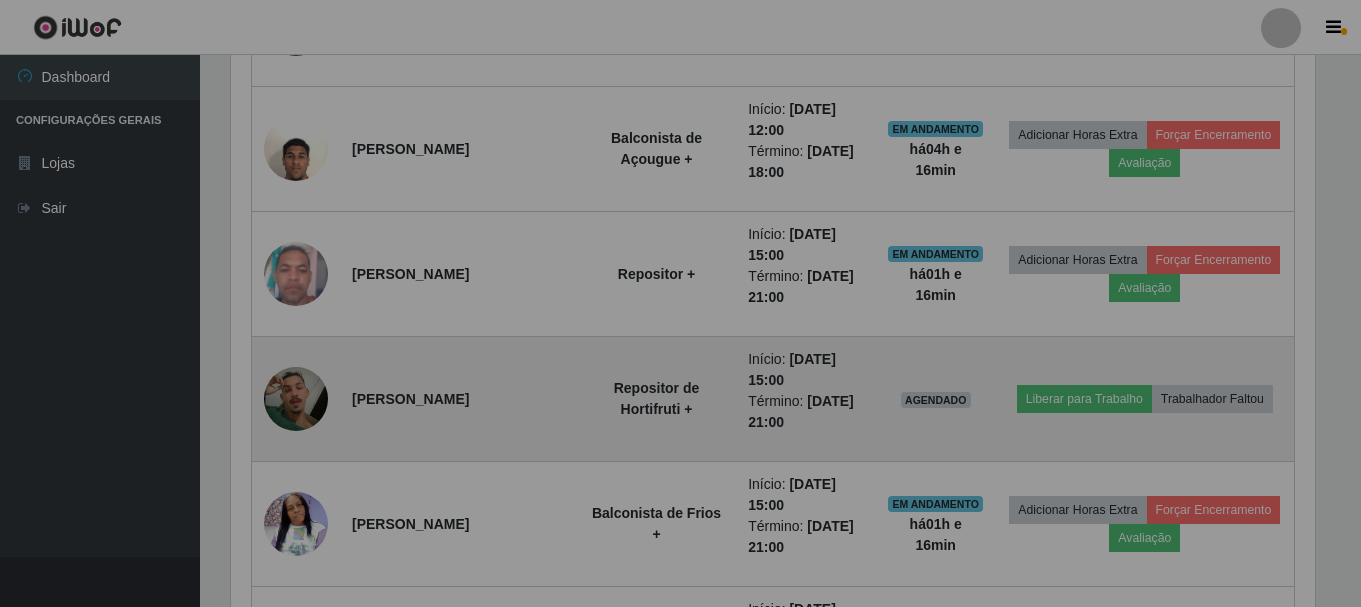 scroll, scrollTop: 999585, scrollLeft: 998901, axis: both 